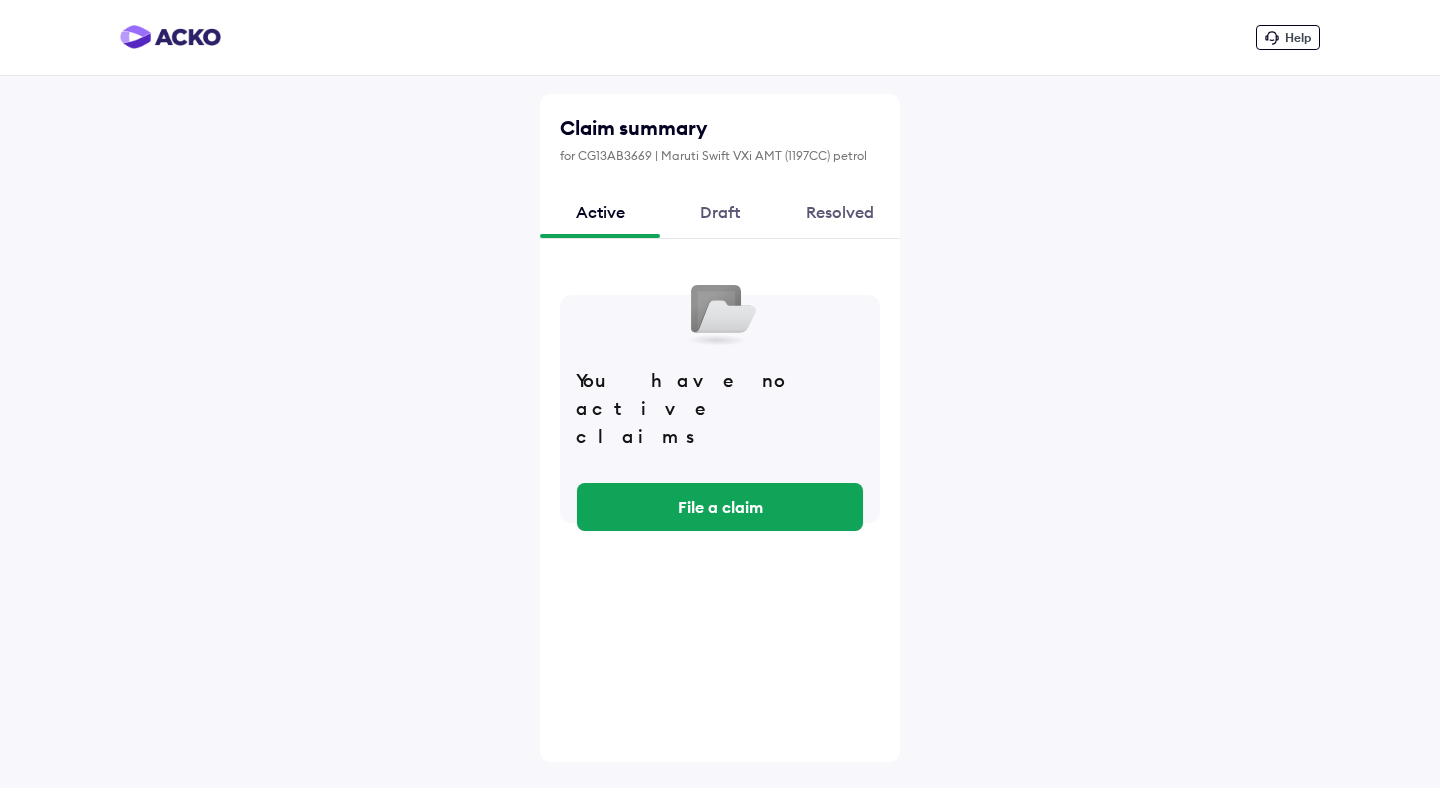 scroll, scrollTop: 0, scrollLeft: 0, axis: both 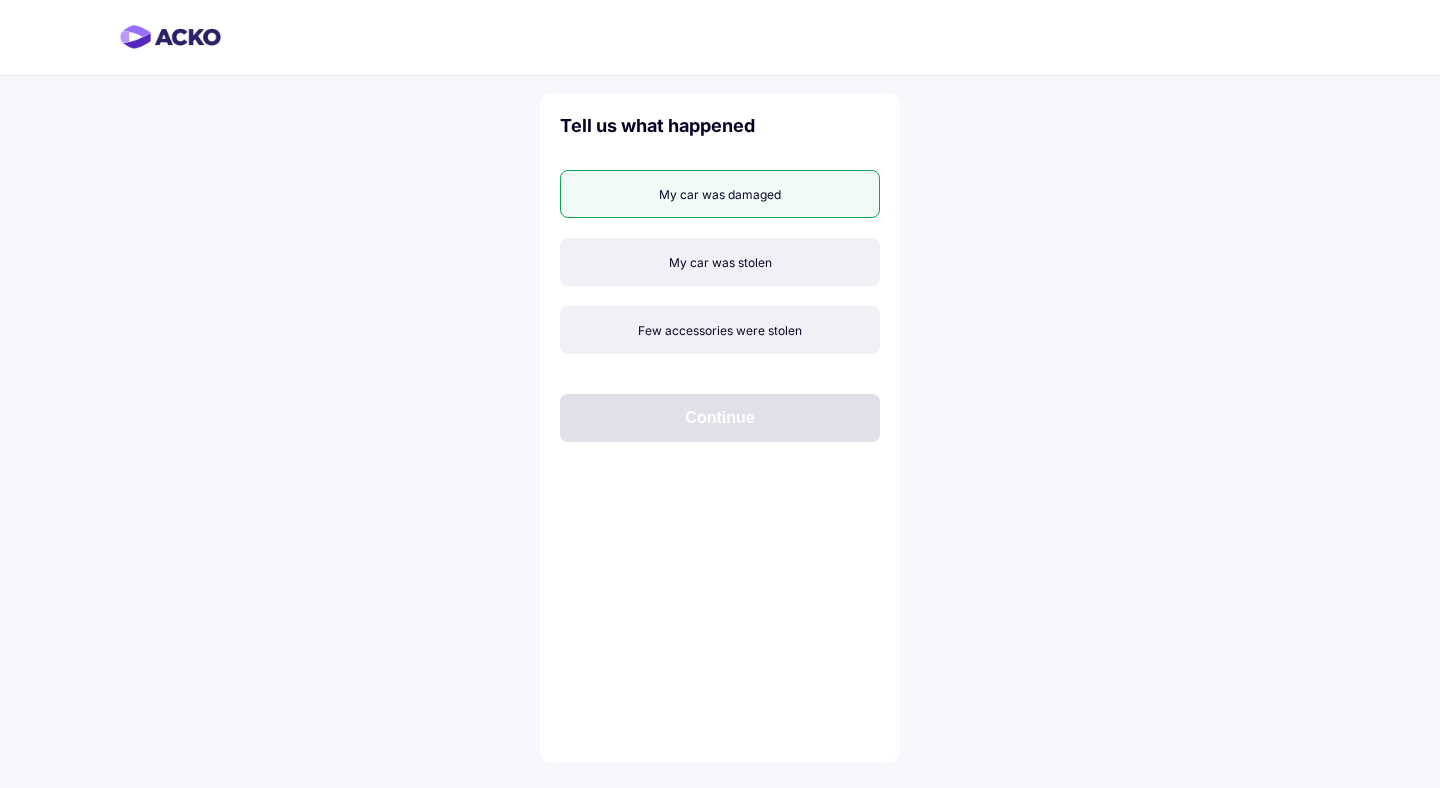 click on "My car was damaged" at bounding box center (720, 194) 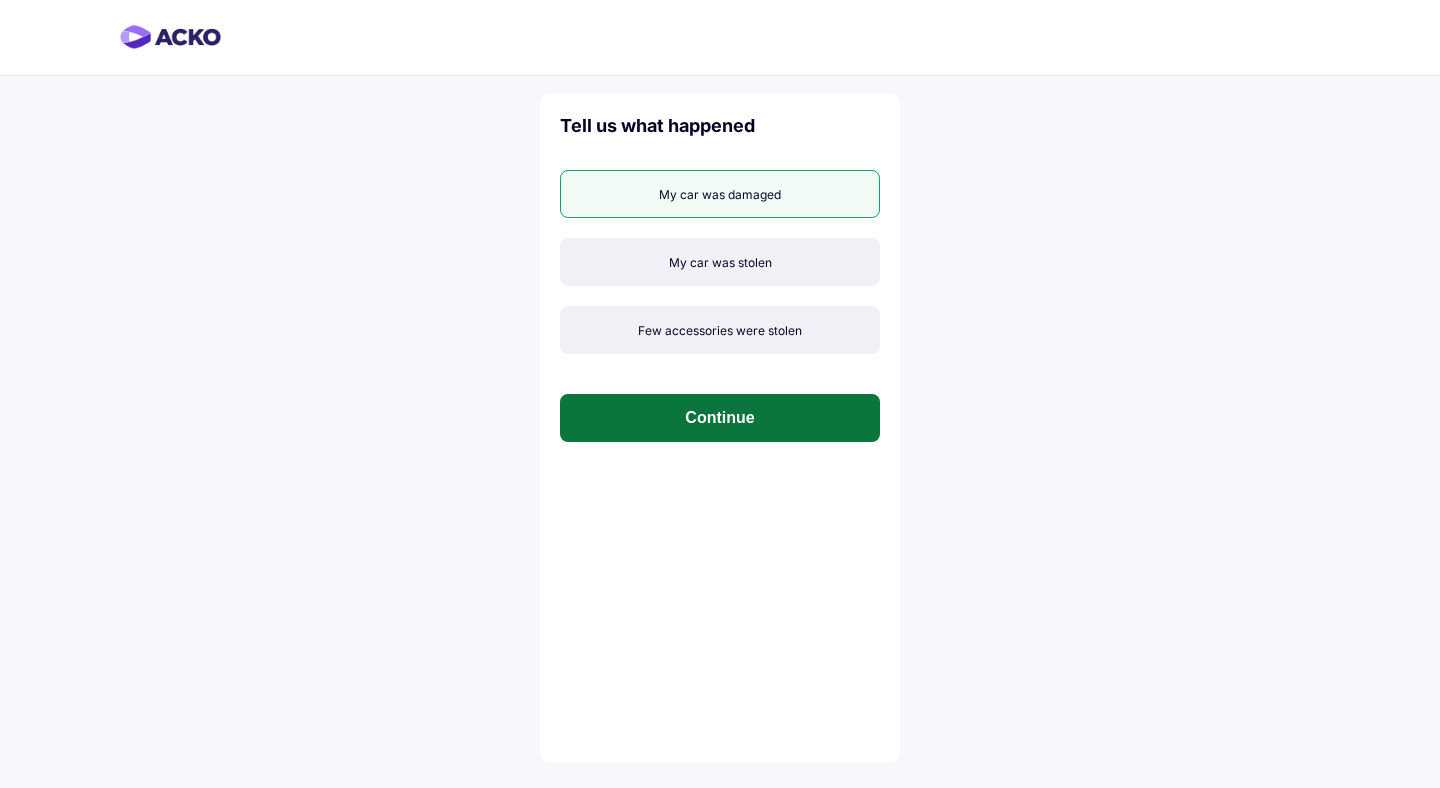 click on "Continue" at bounding box center (720, 418) 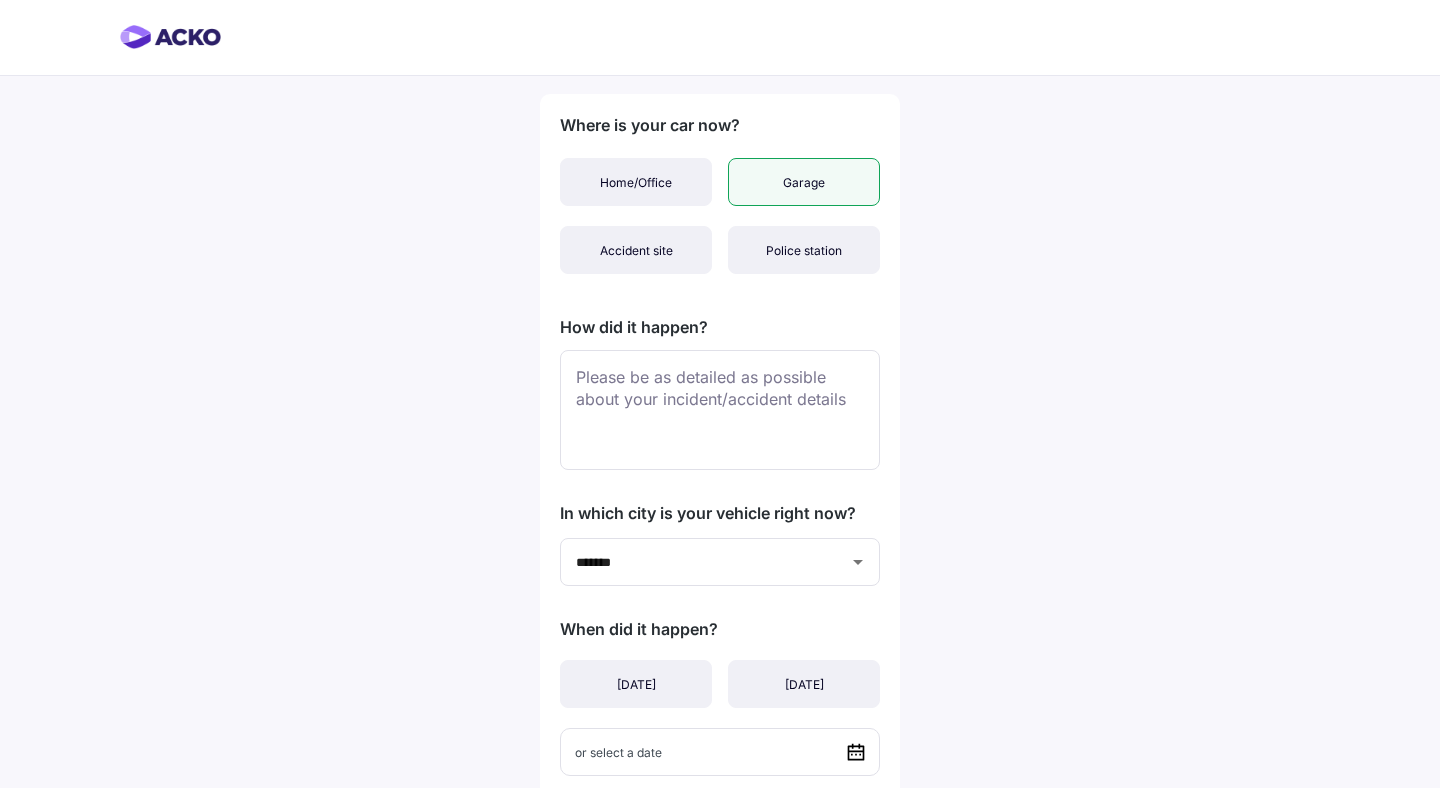 click on "Garage" at bounding box center (804, 182) 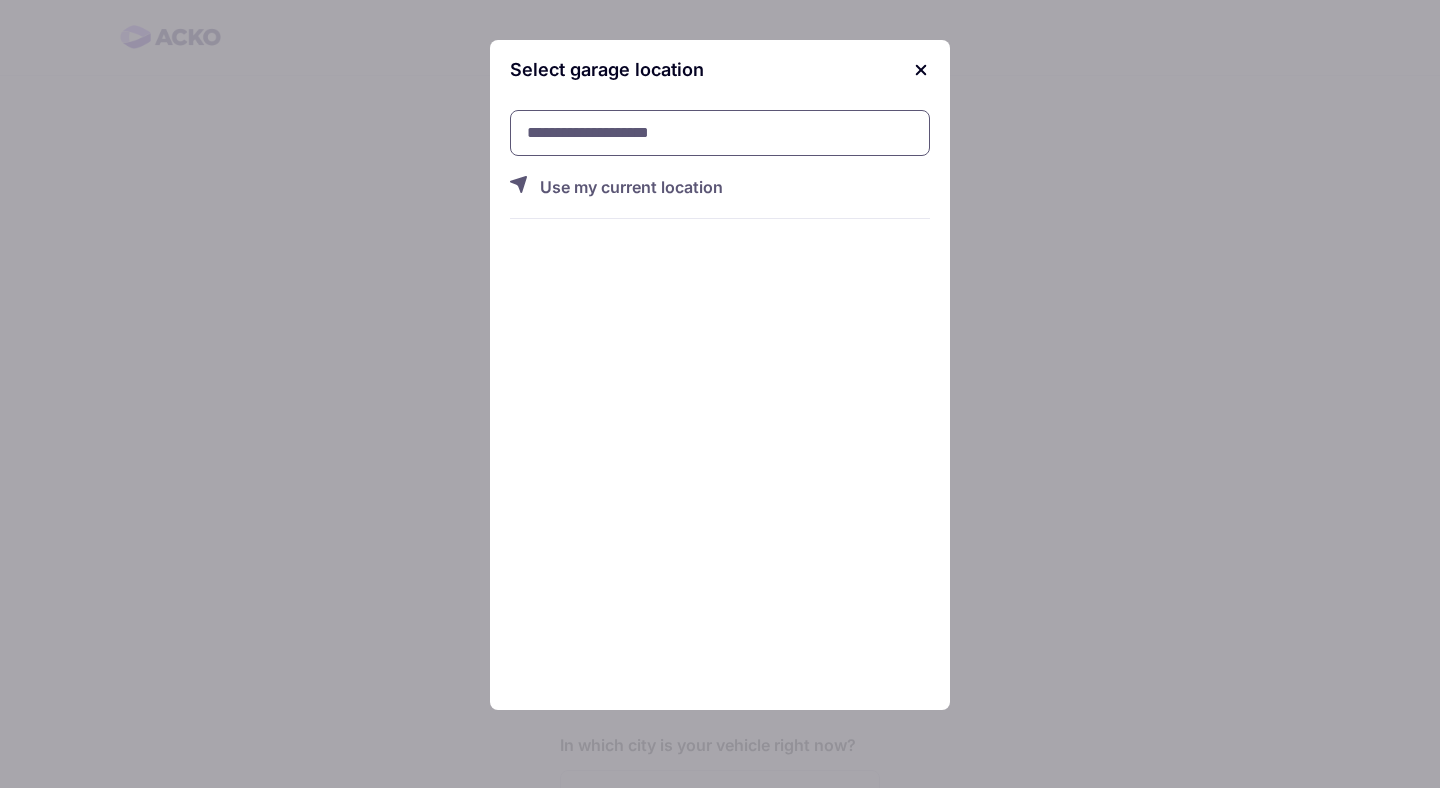 click at bounding box center [720, 133] 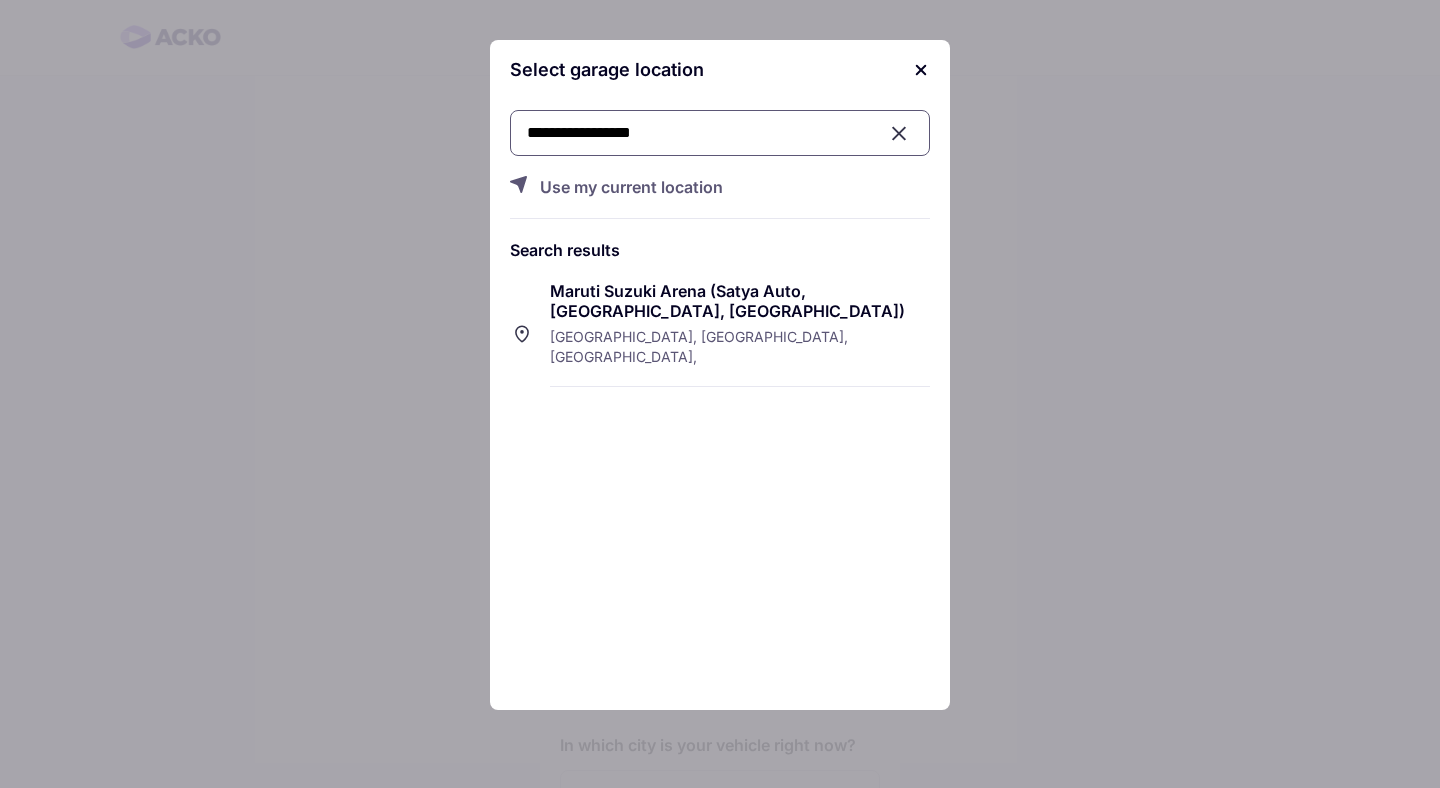 click on "Maruti Suzuki Arena (Satya Auto, [GEOGRAPHIC_DATA], [GEOGRAPHIC_DATA])" at bounding box center [740, 301] 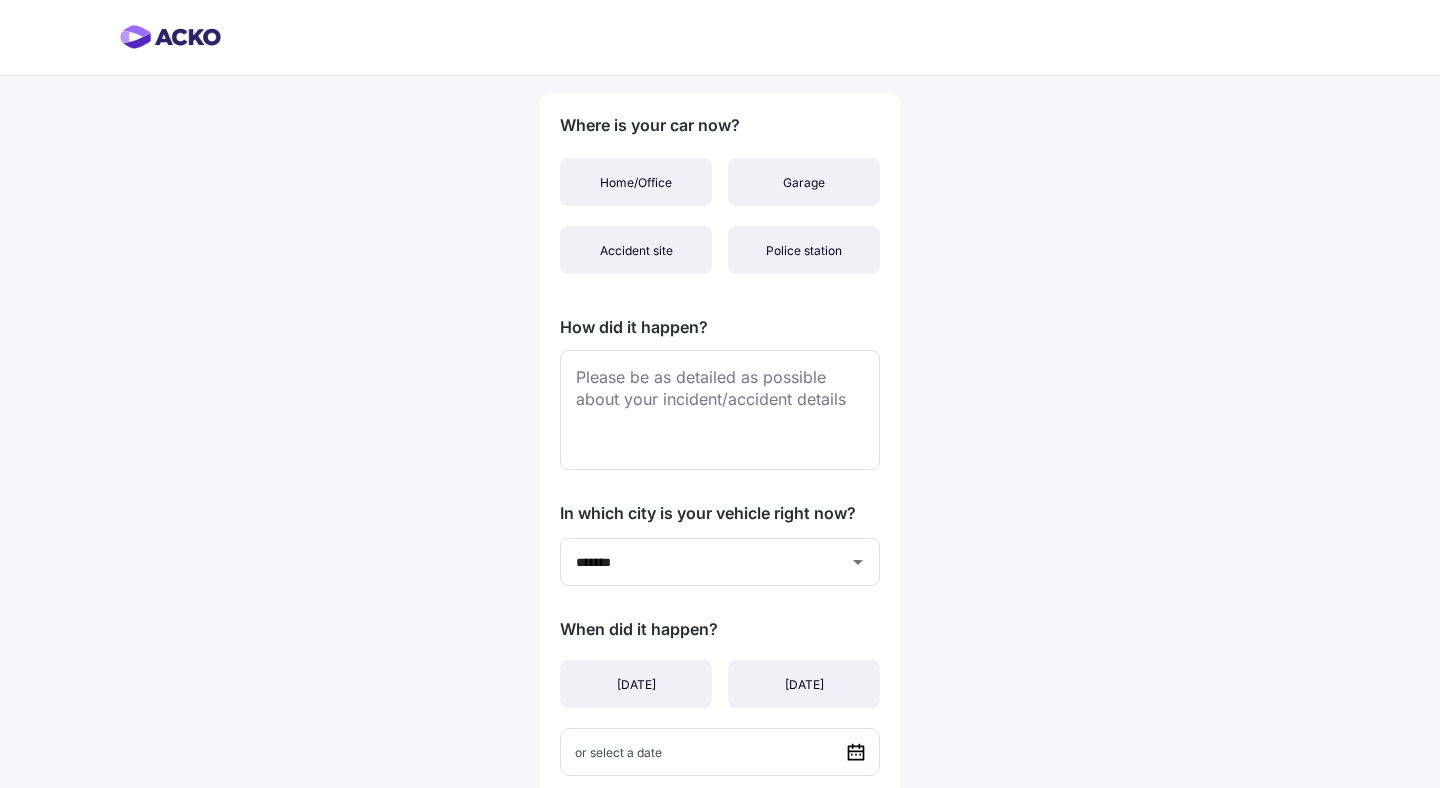 scroll, scrollTop: 0, scrollLeft: 0, axis: both 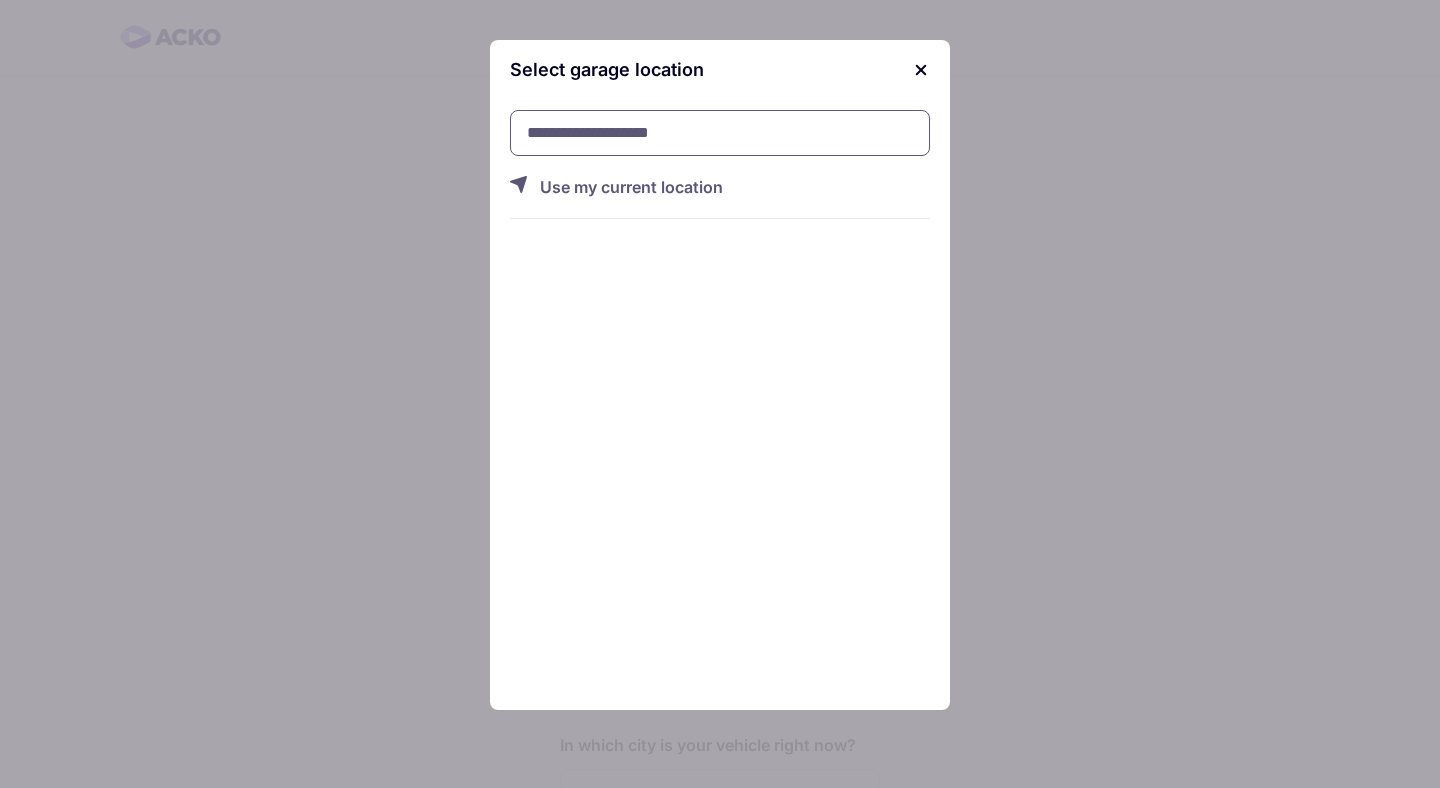 click at bounding box center [720, 133] 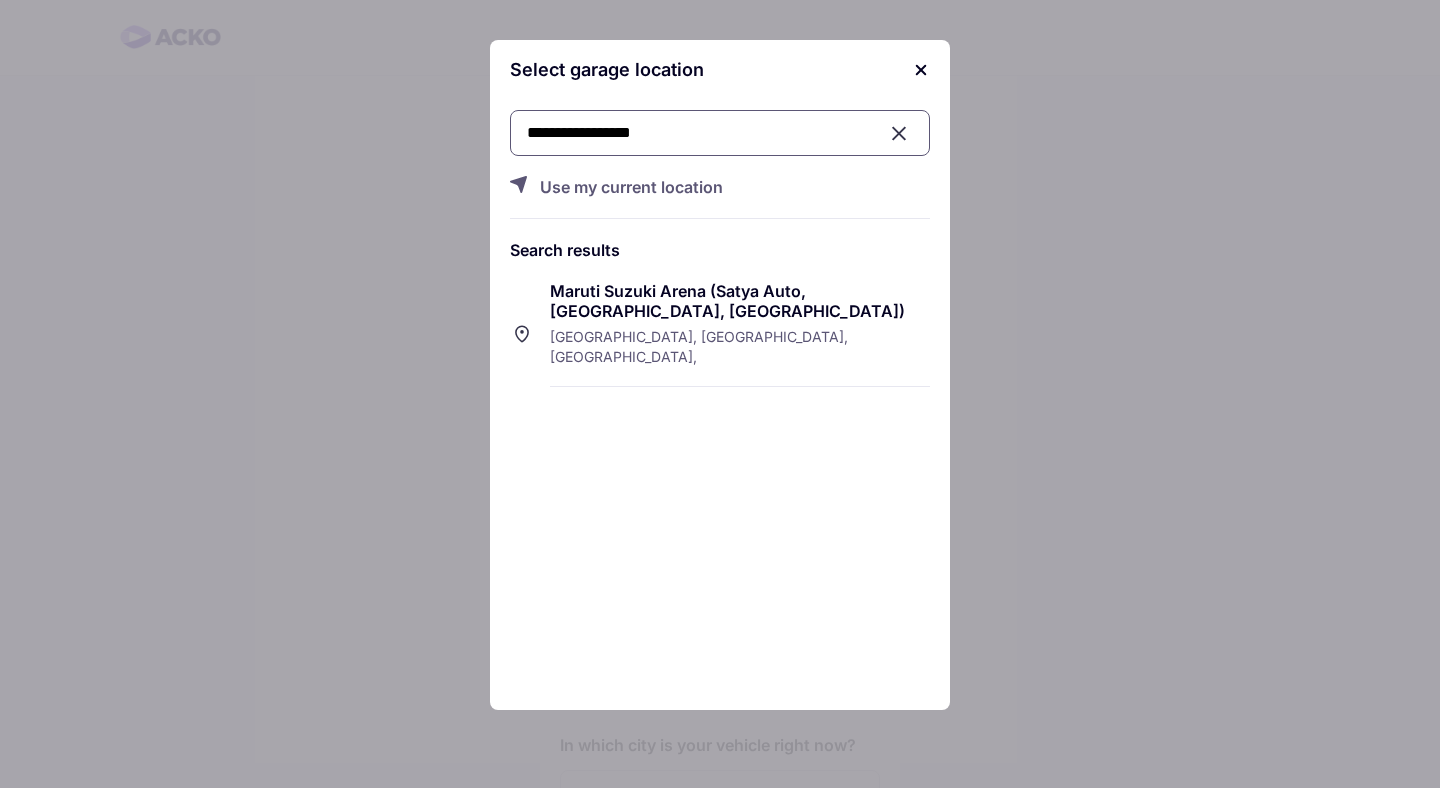 click on "Maruti Suzuki Arena (Satya Auto, [GEOGRAPHIC_DATA], [GEOGRAPHIC_DATA])" at bounding box center (740, 301) 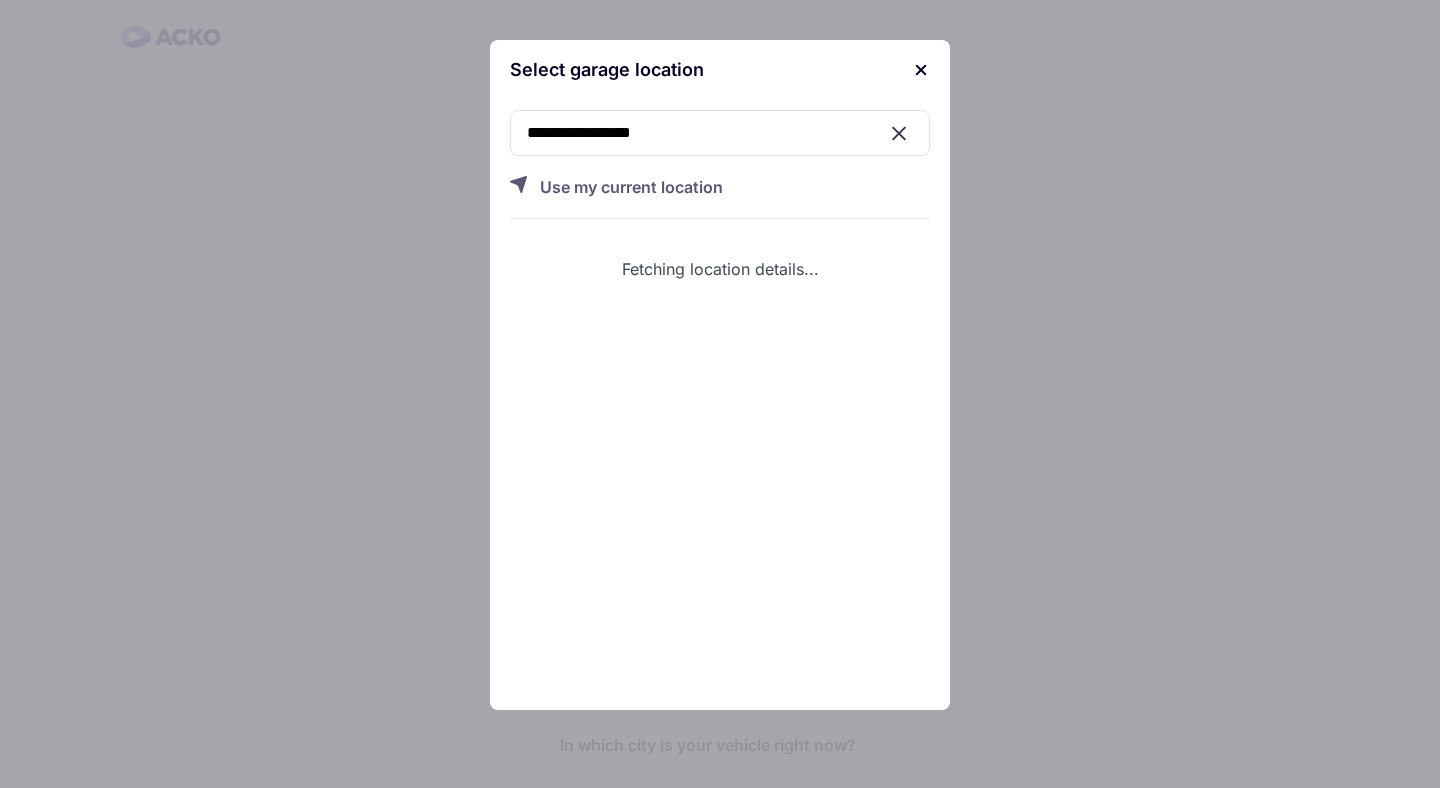 type 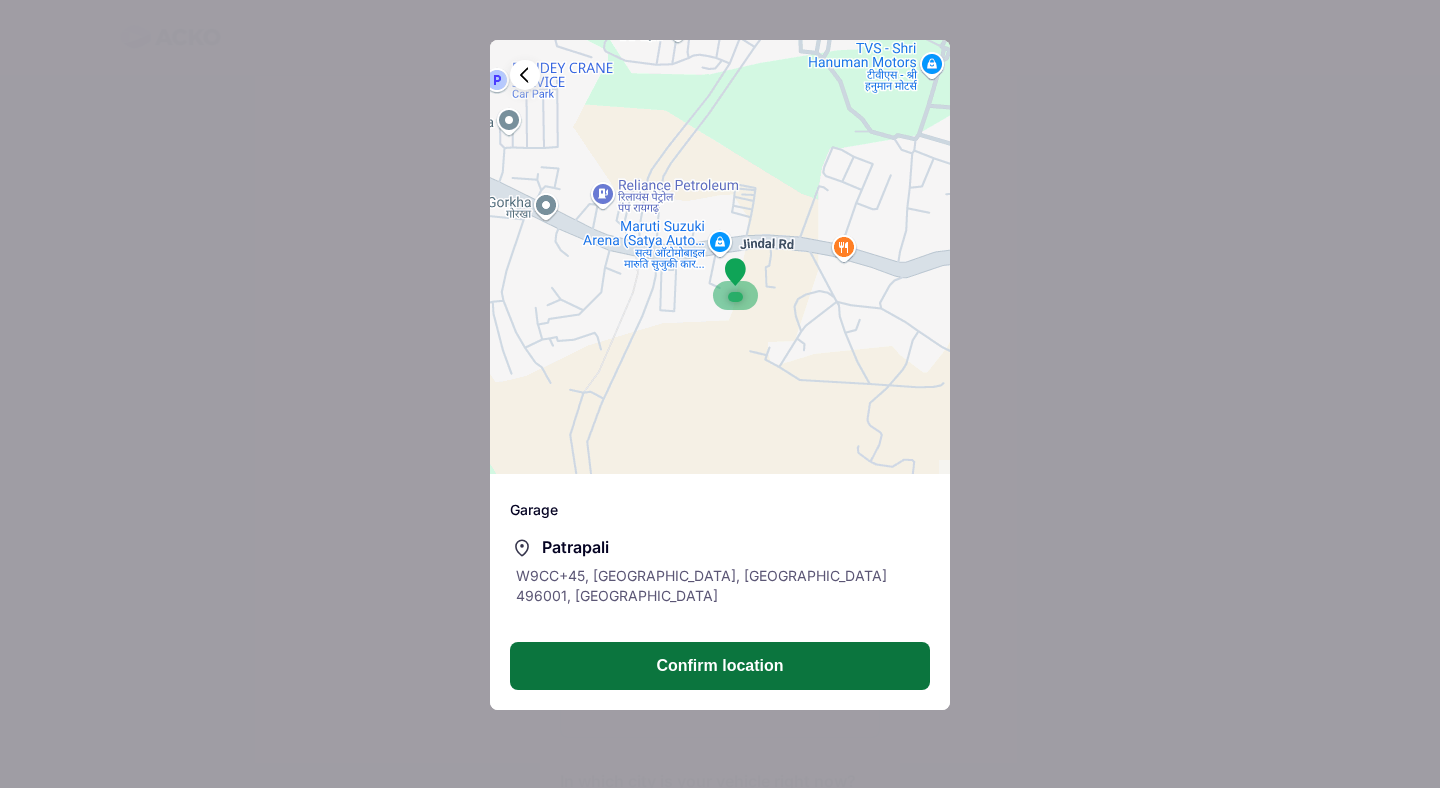 click on "Confirm location" at bounding box center (720, 666) 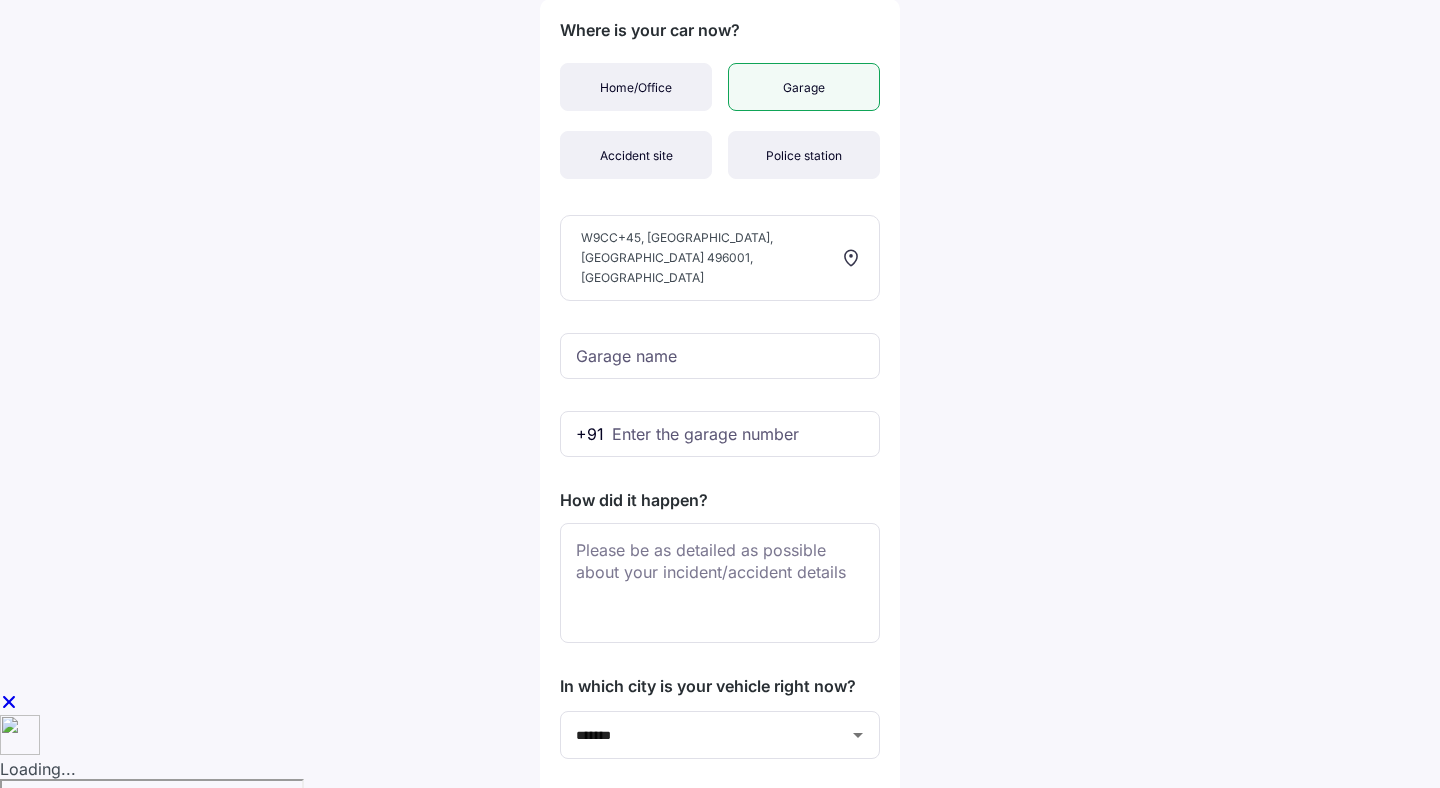 scroll, scrollTop: 102, scrollLeft: 0, axis: vertical 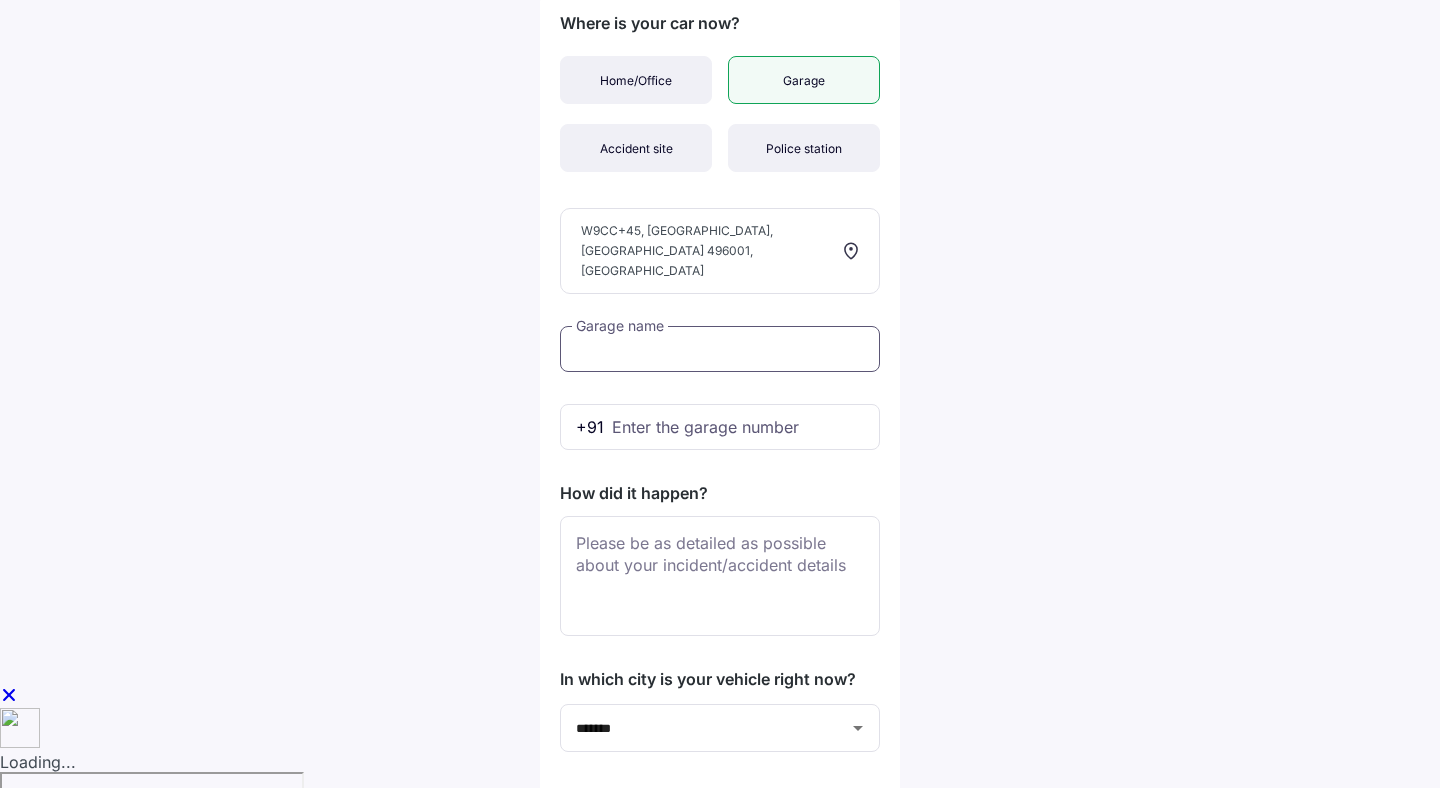 click at bounding box center (720, 349) 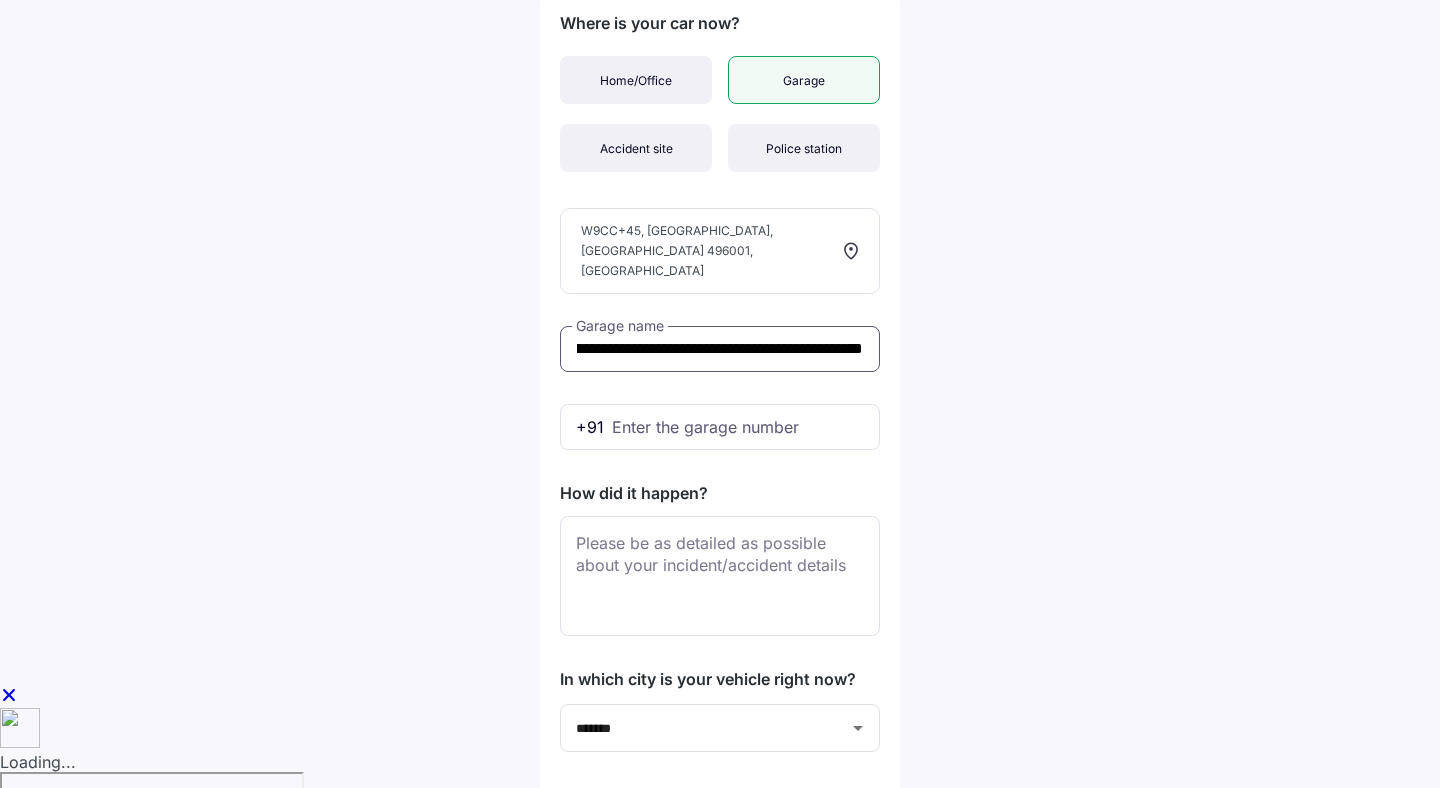 scroll, scrollTop: 0, scrollLeft: 61, axis: horizontal 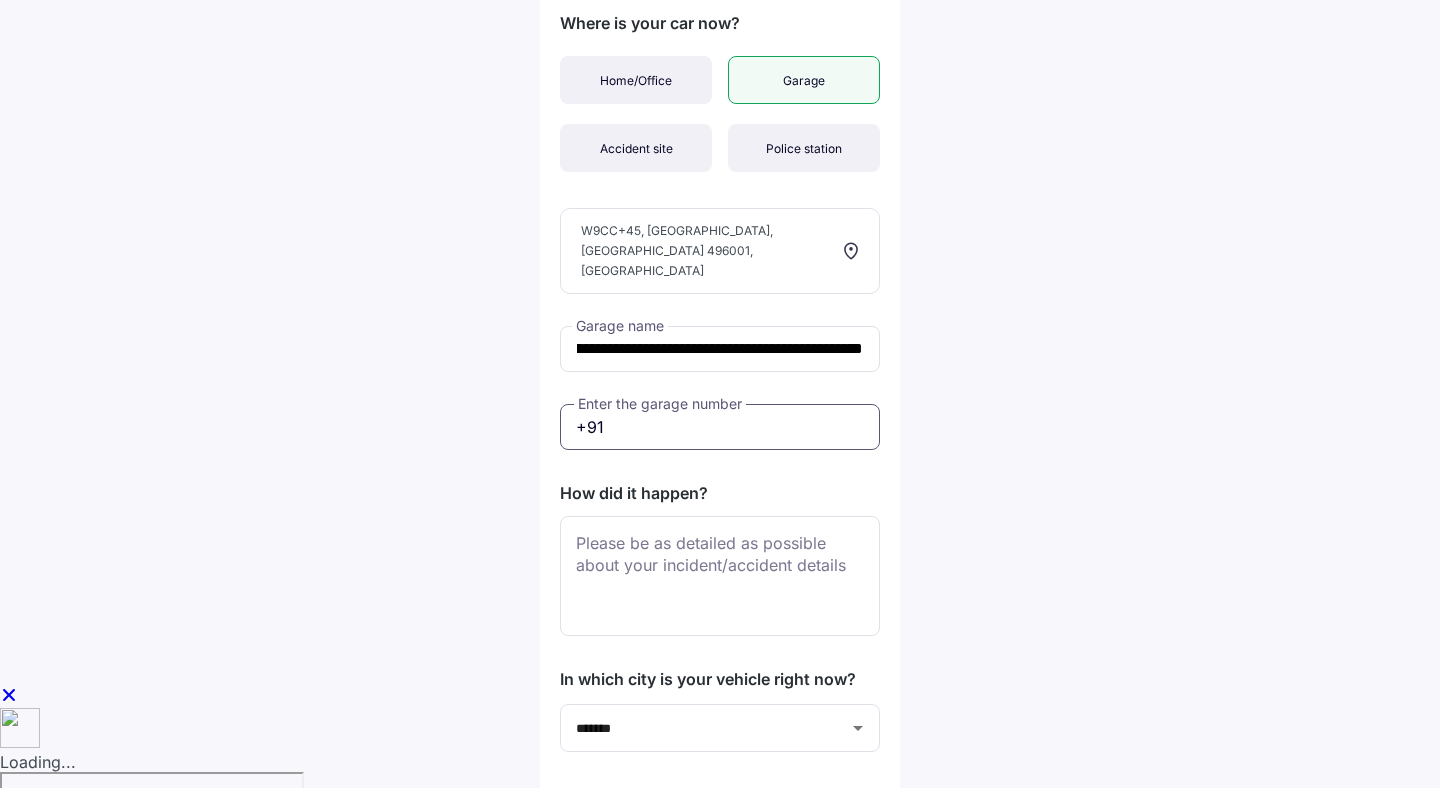 click at bounding box center (720, 427) 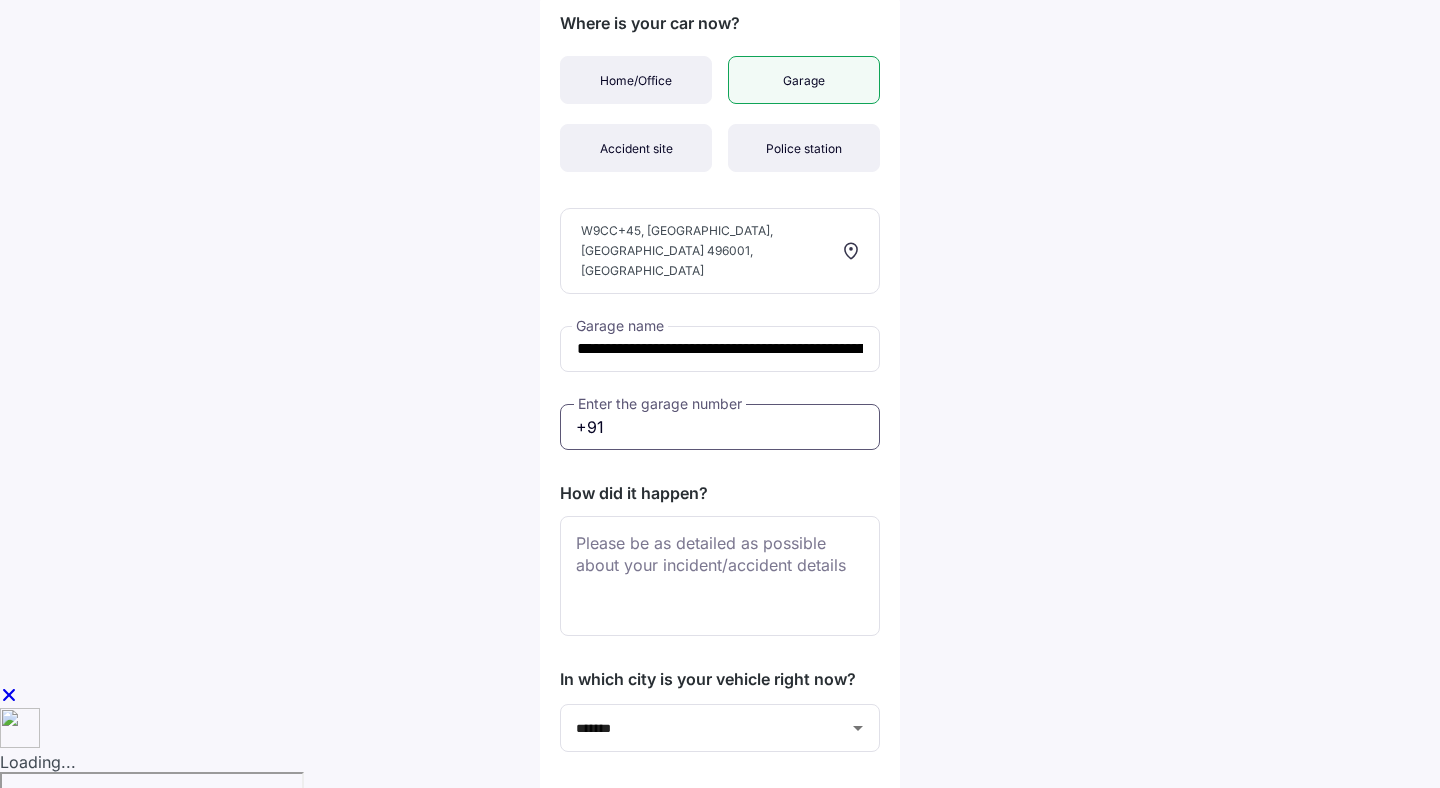 type on "**********" 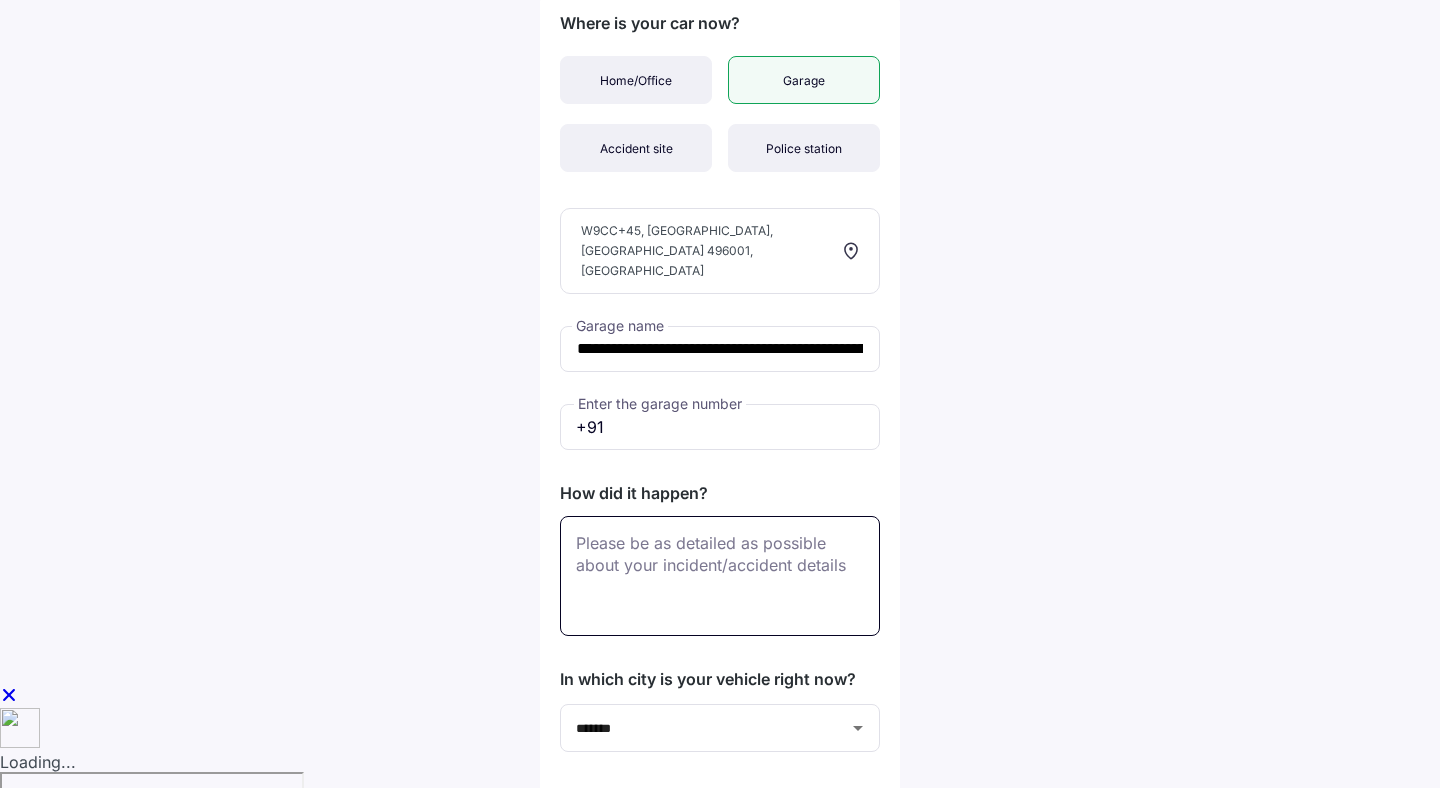 click at bounding box center (720, 576) 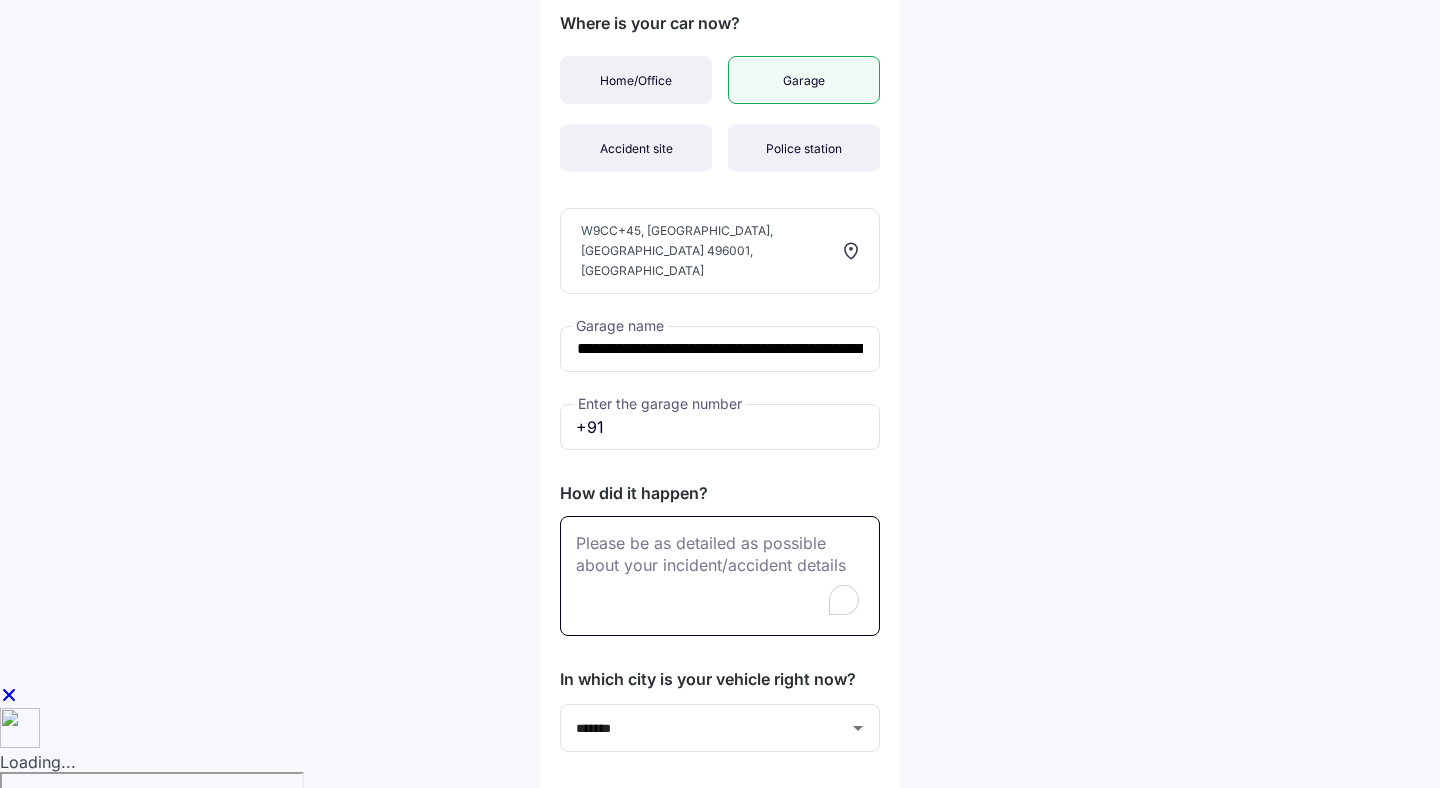 paste on "**********" 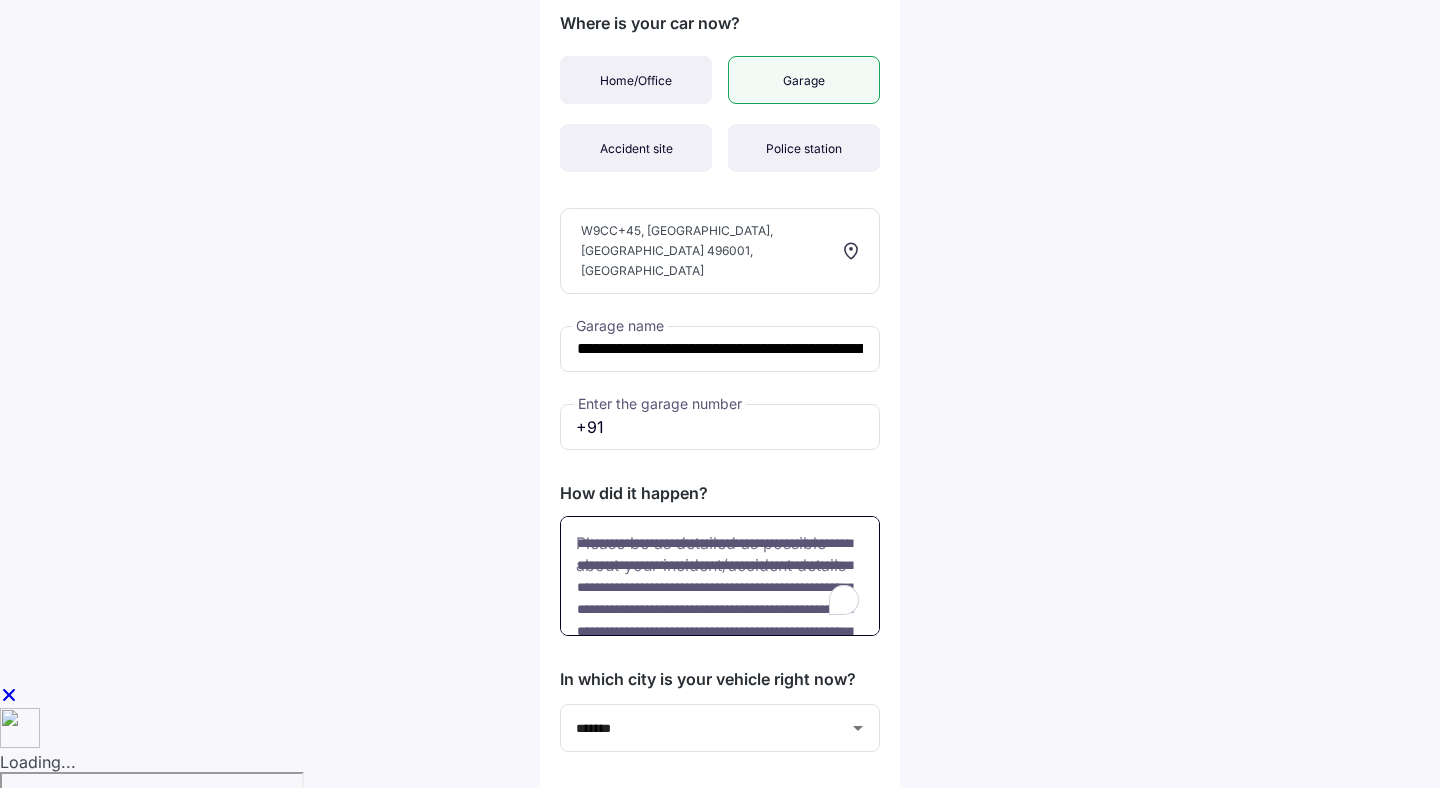 scroll, scrollTop: 268, scrollLeft: 0, axis: vertical 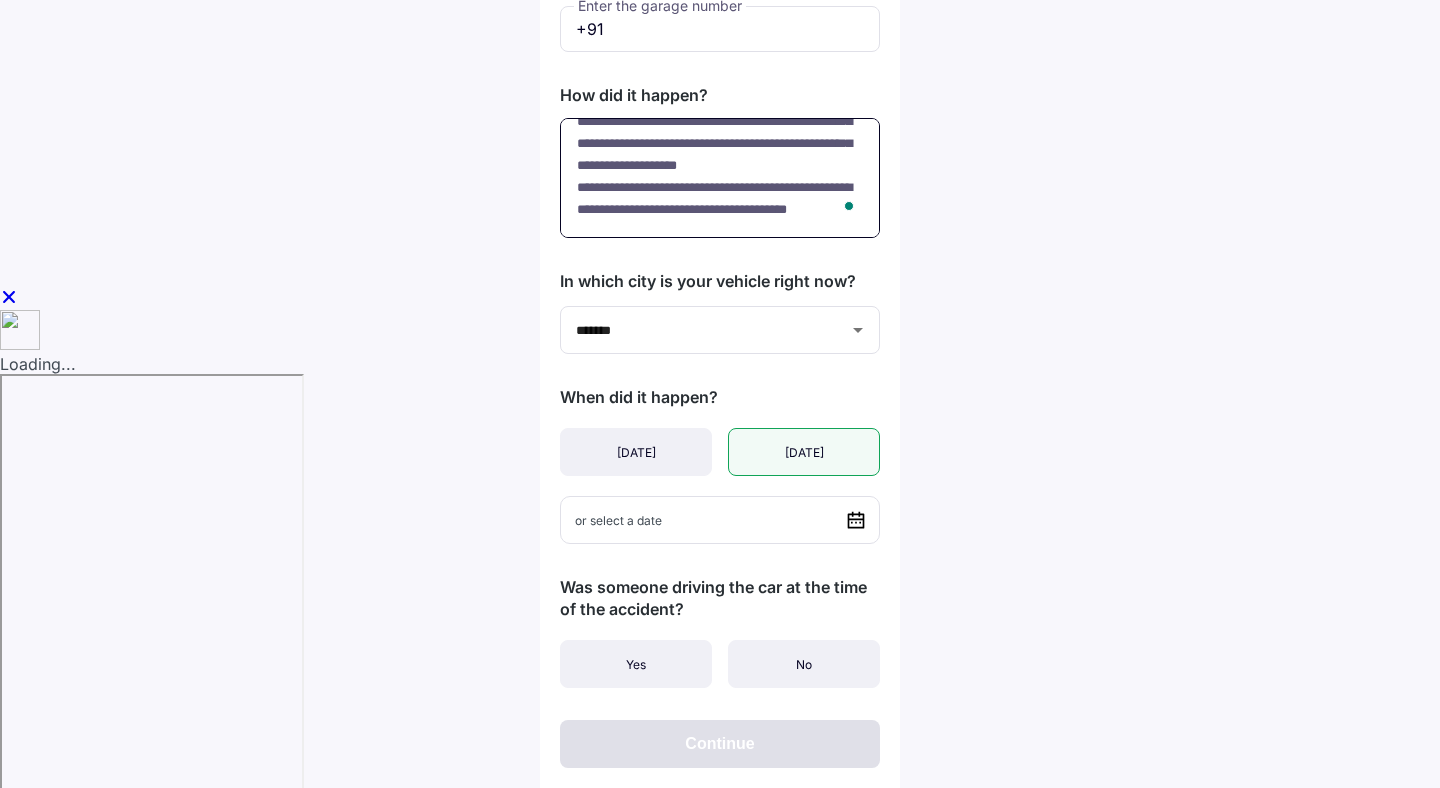 type on "**********" 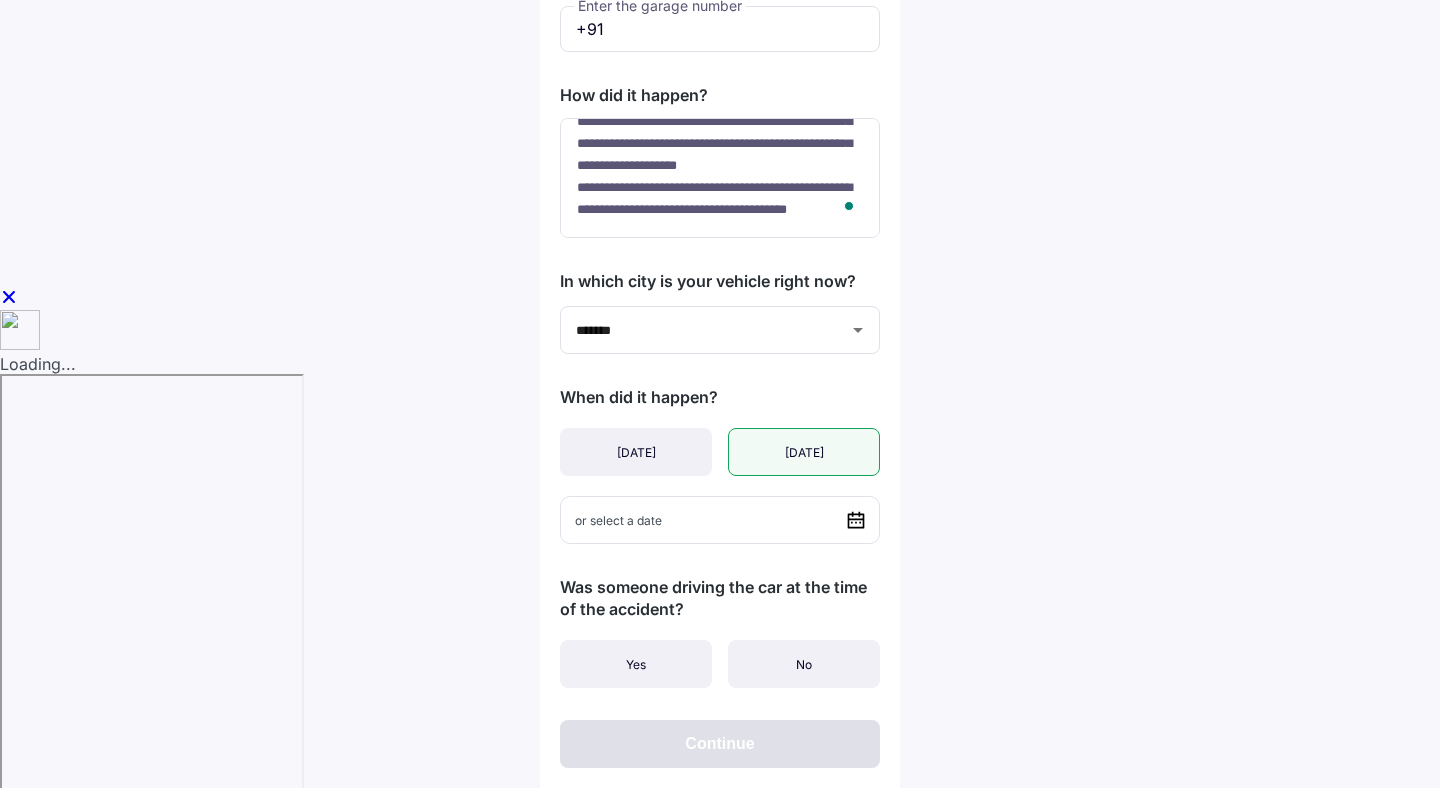 click on "[DATE]" at bounding box center (804, 452) 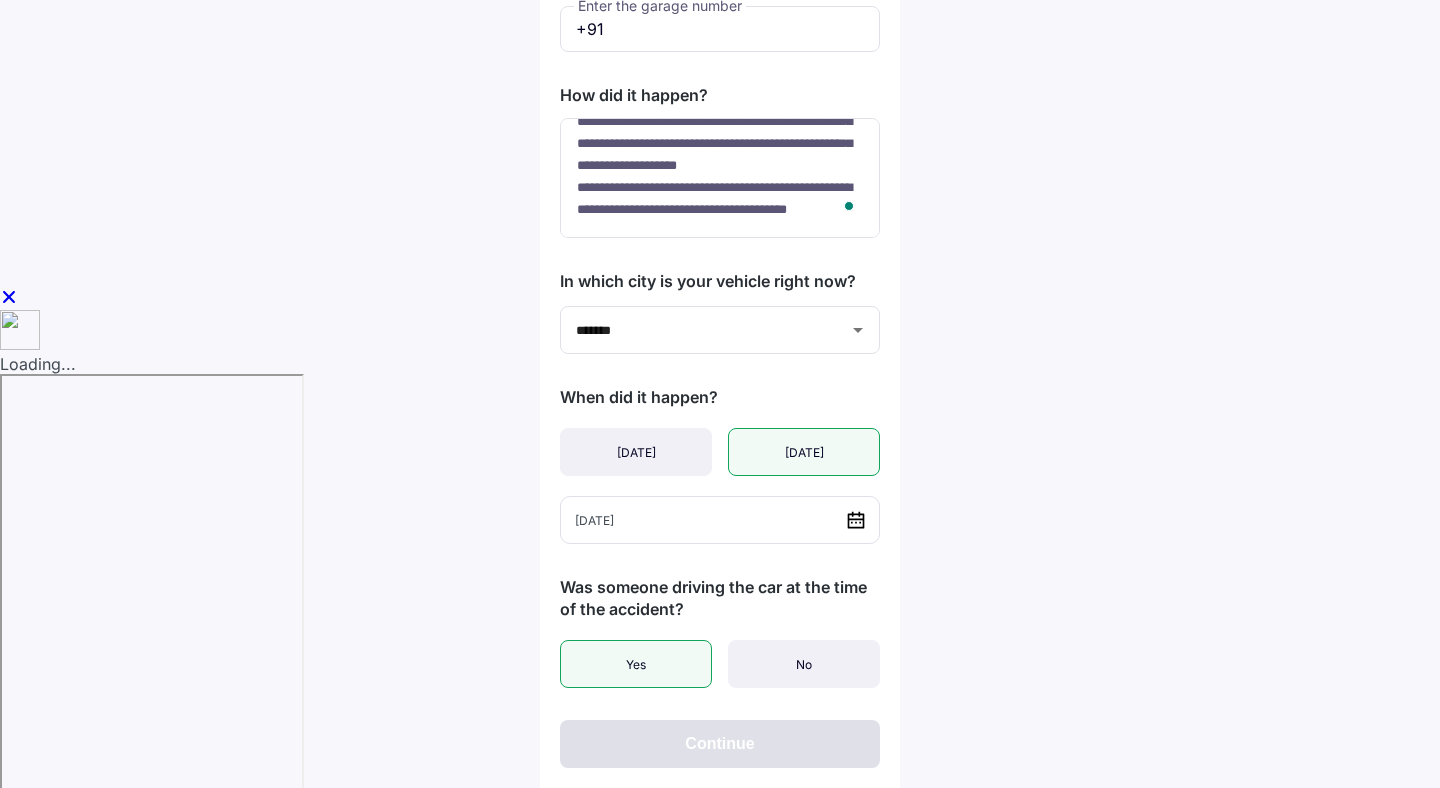 click on "Yes" at bounding box center (636, 664) 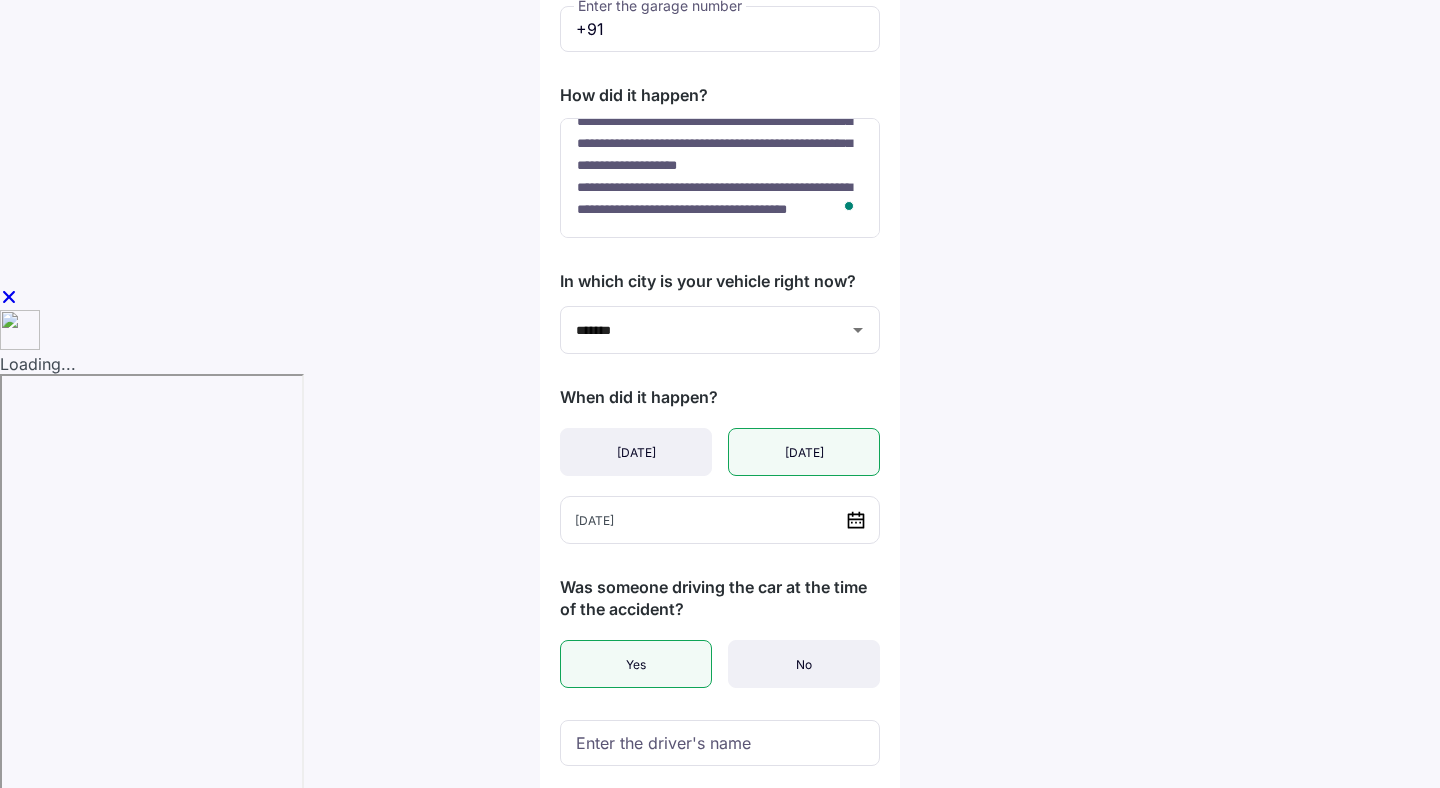 scroll, scrollTop: 578, scrollLeft: 0, axis: vertical 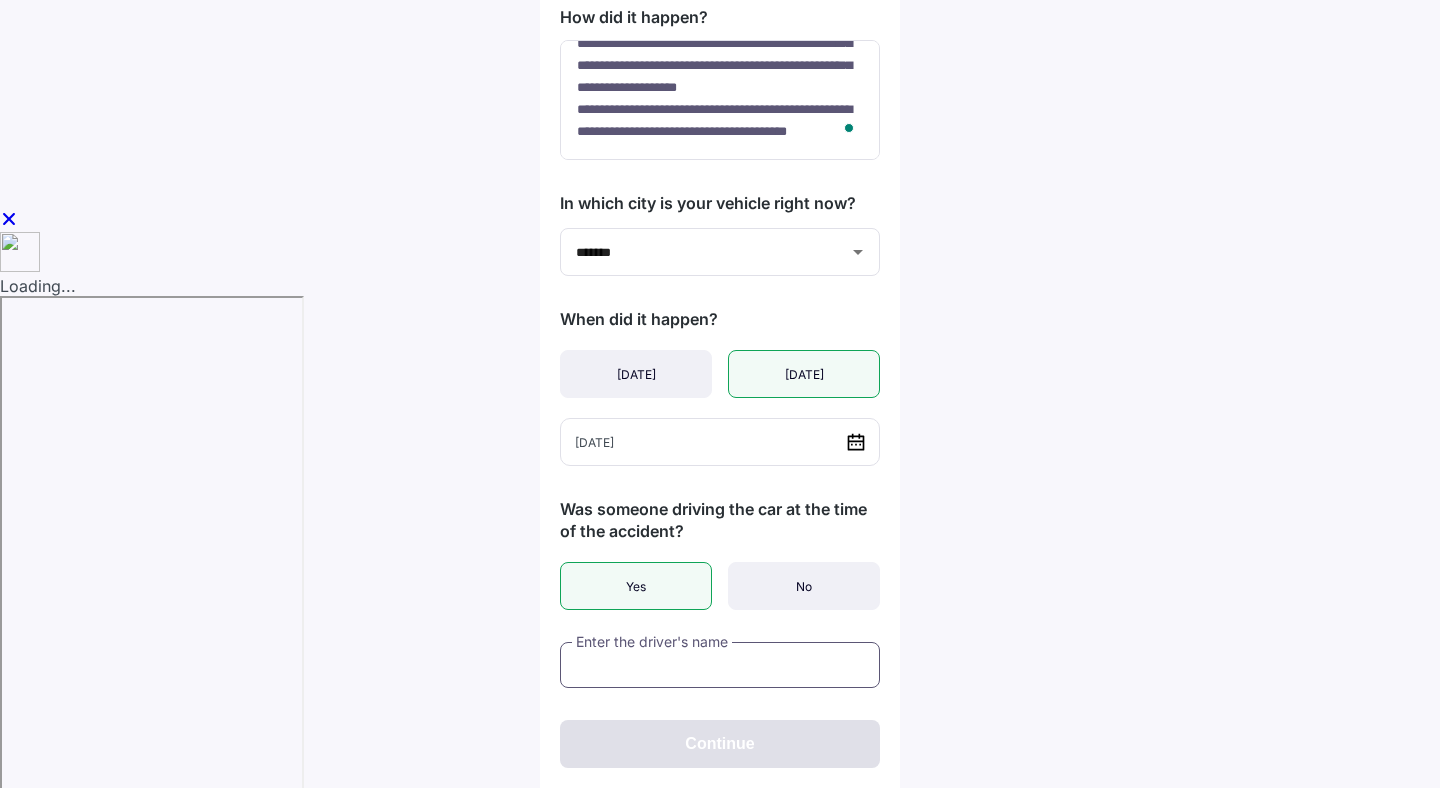 click at bounding box center (720, 665) 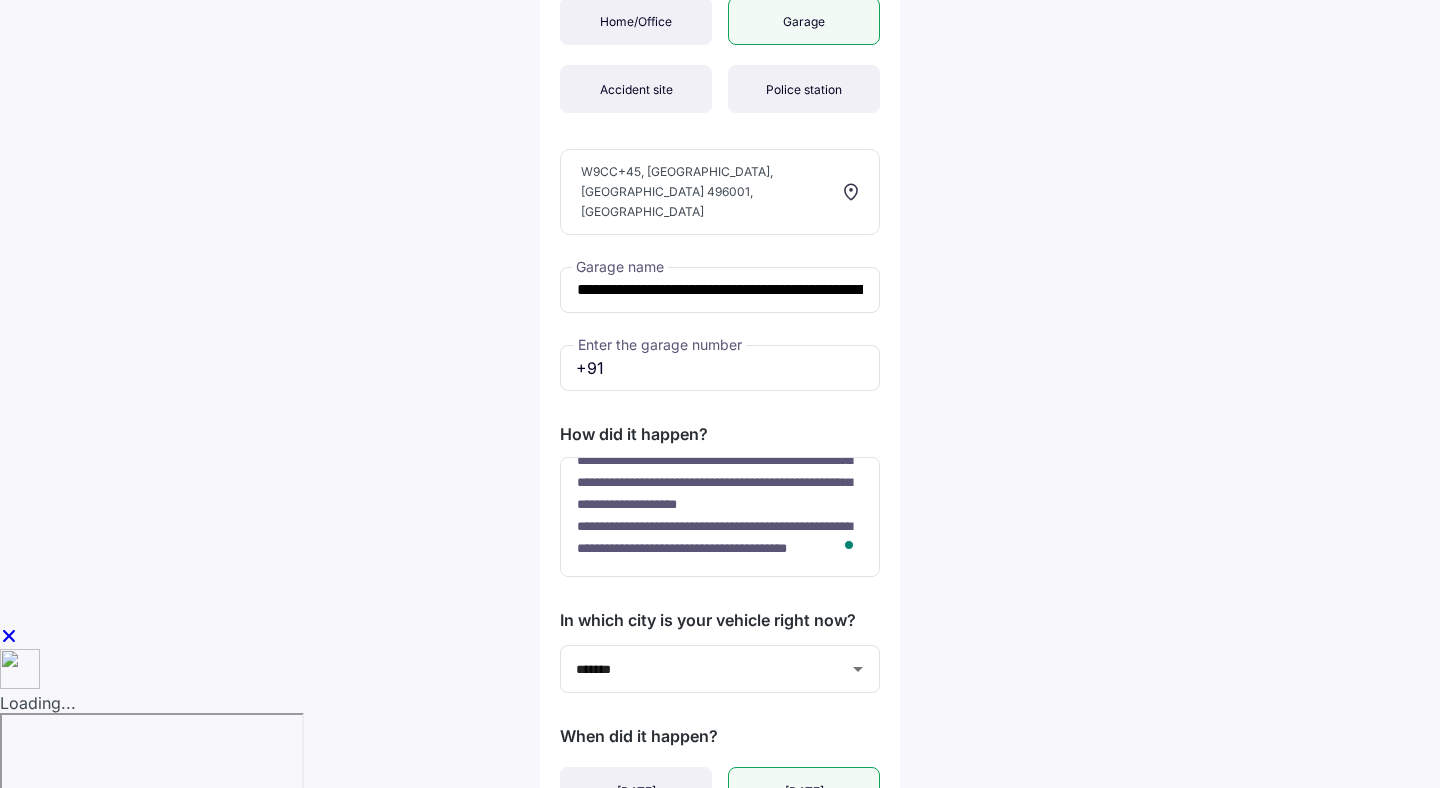 scroll, scrollTop: 578, scrollLeft: 0, axis: vertical 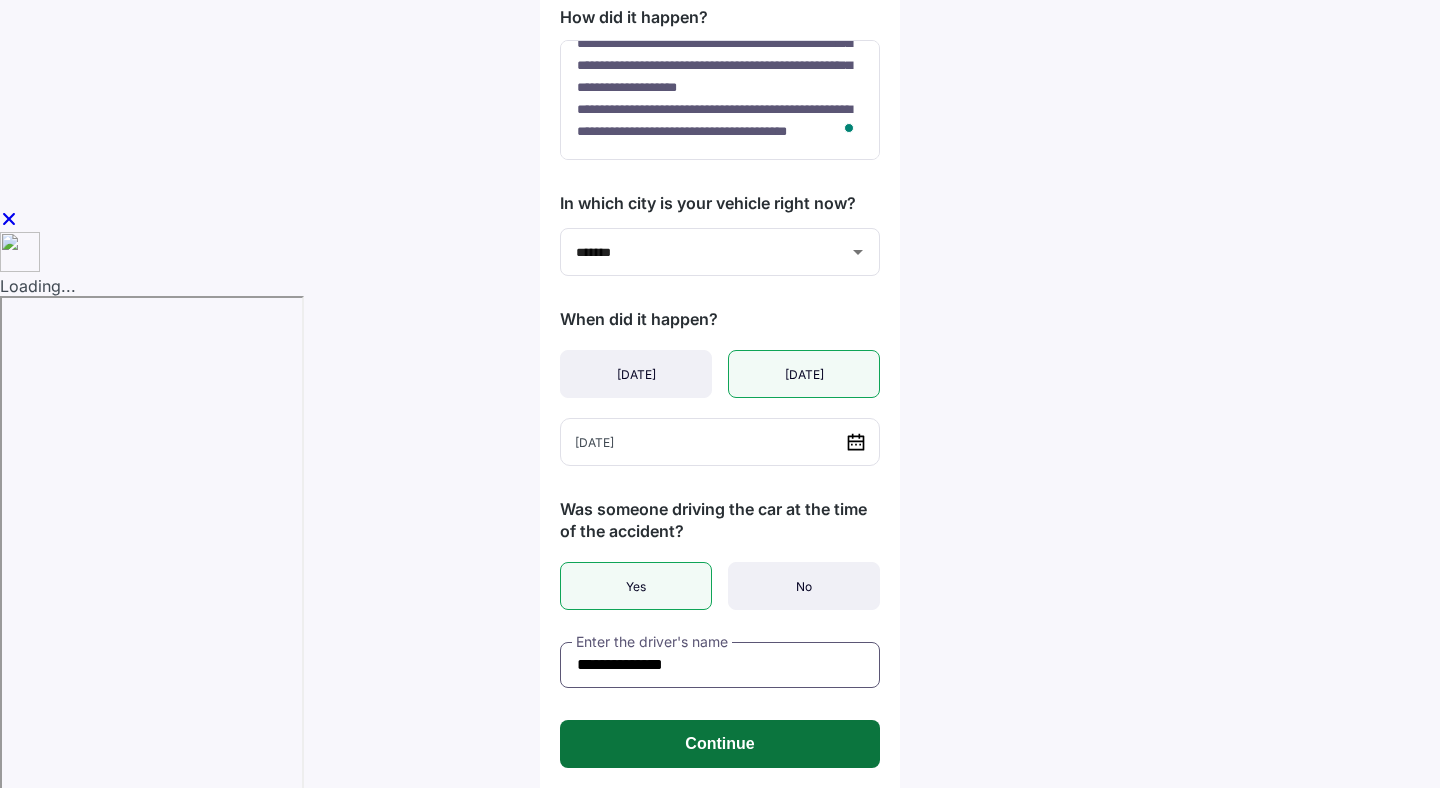 type on "**********" 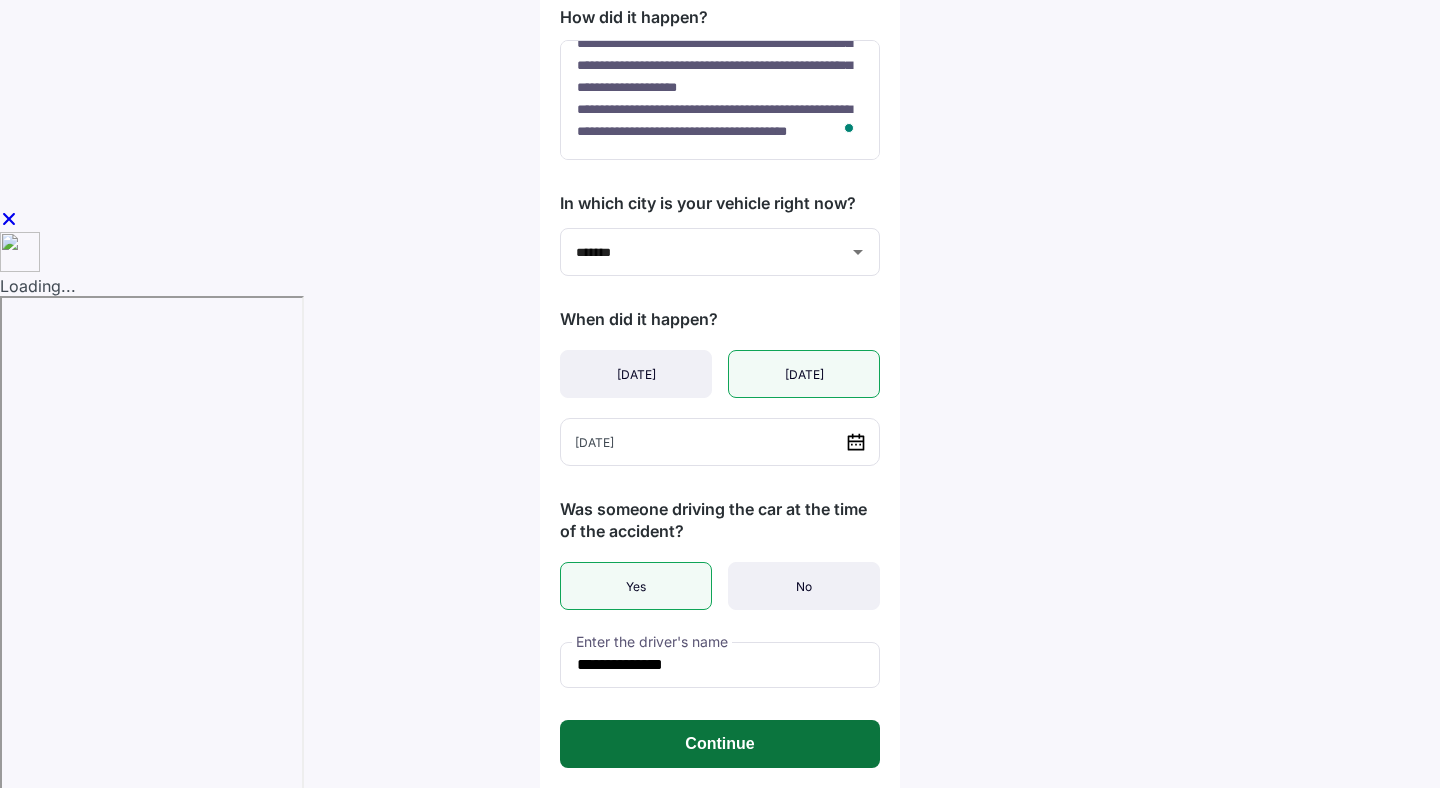 click on "Continue" at bounding box center (720, 744) 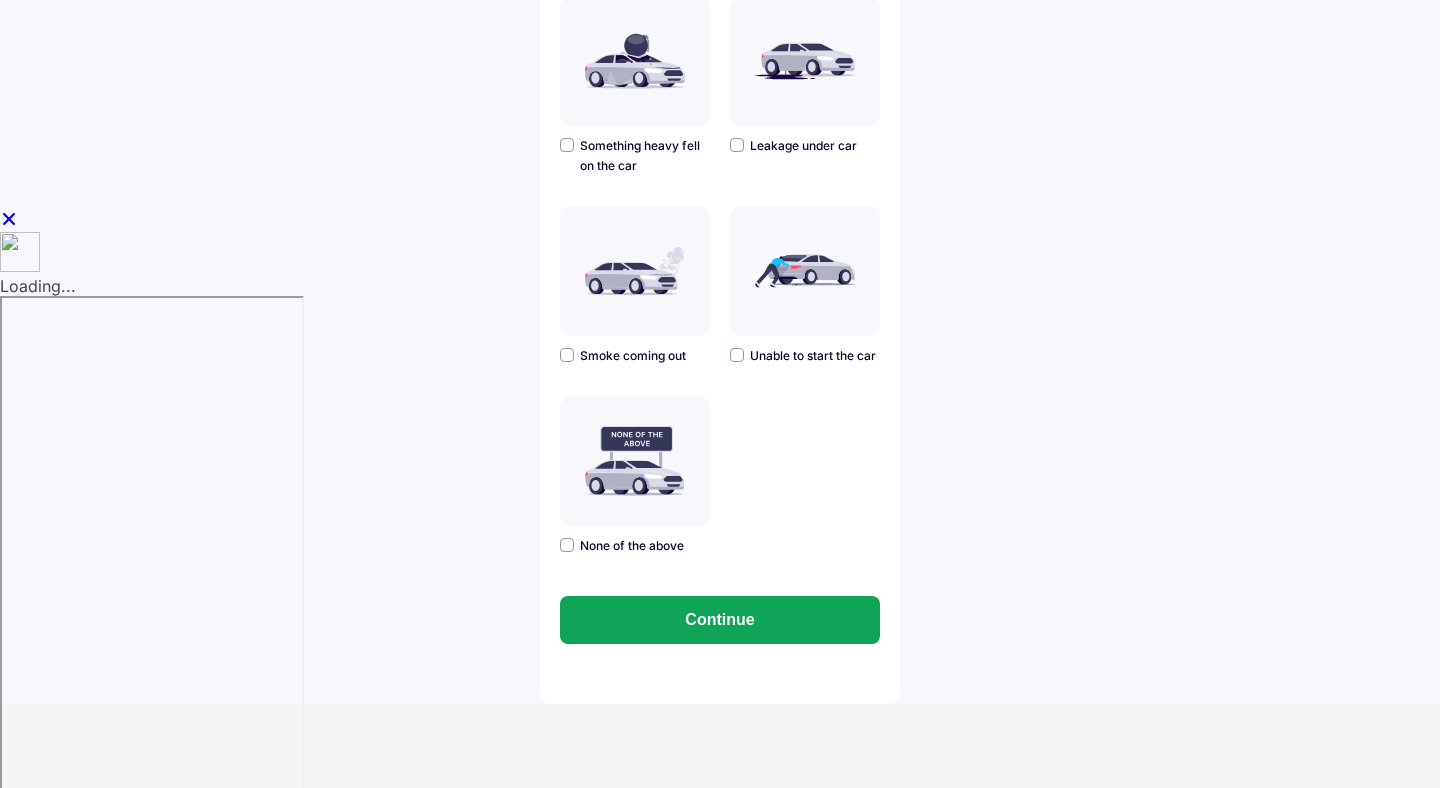scroll, scrollTop: 0, scrollLeft: 0, axis: both 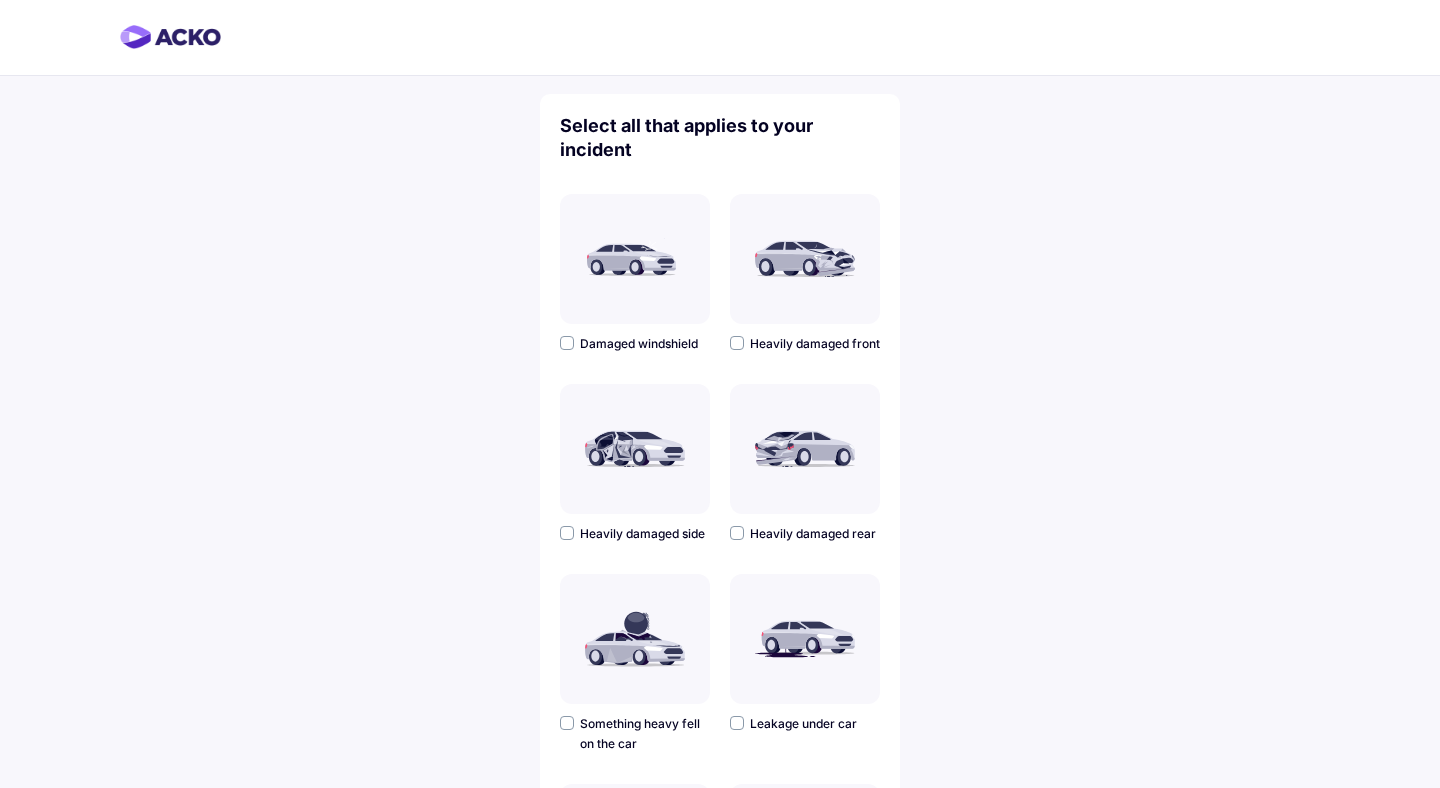 click on "Heavily damaged front" at bounding box center [805, 344] 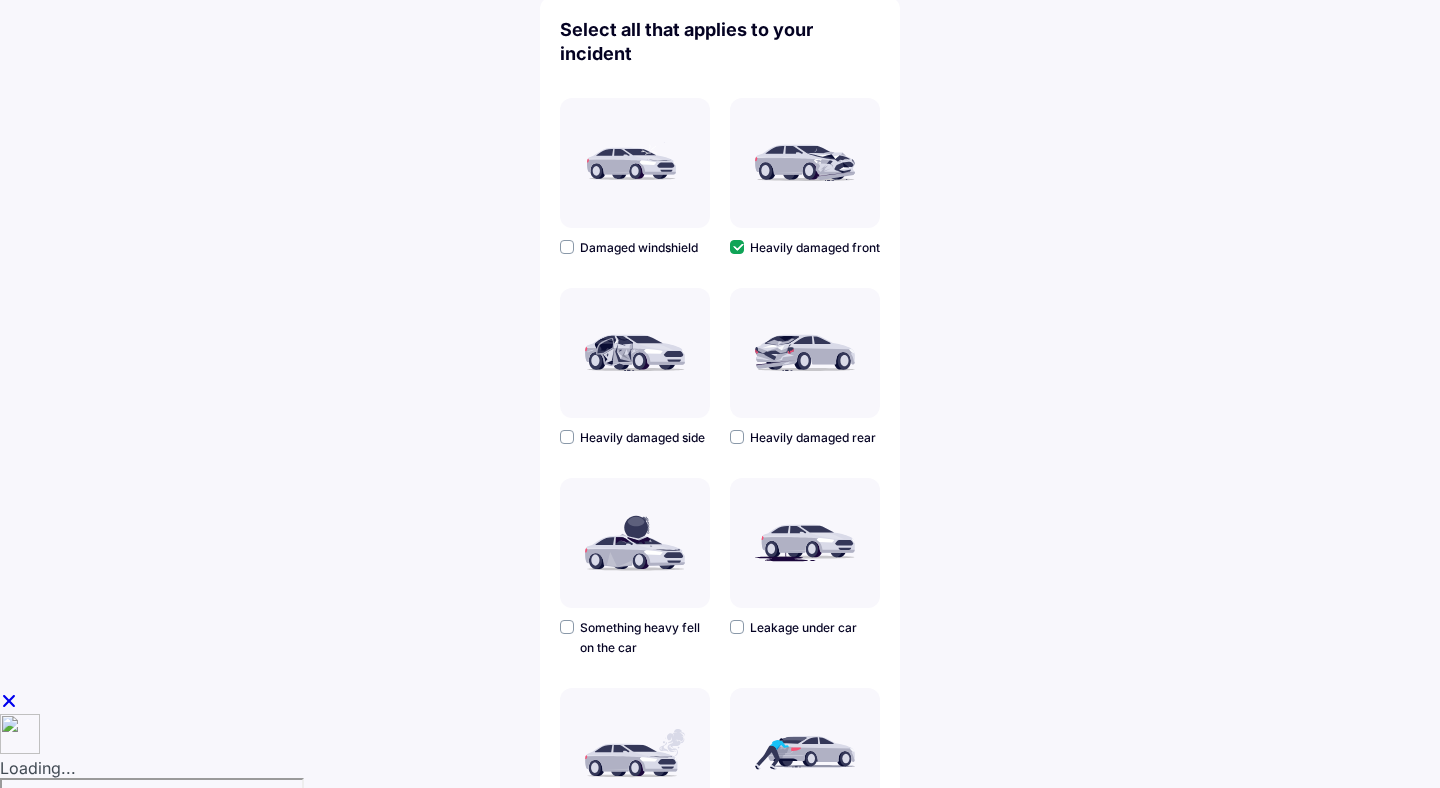 scroll, scrollTop: 108, scrollLeft: 0, axis: vertical 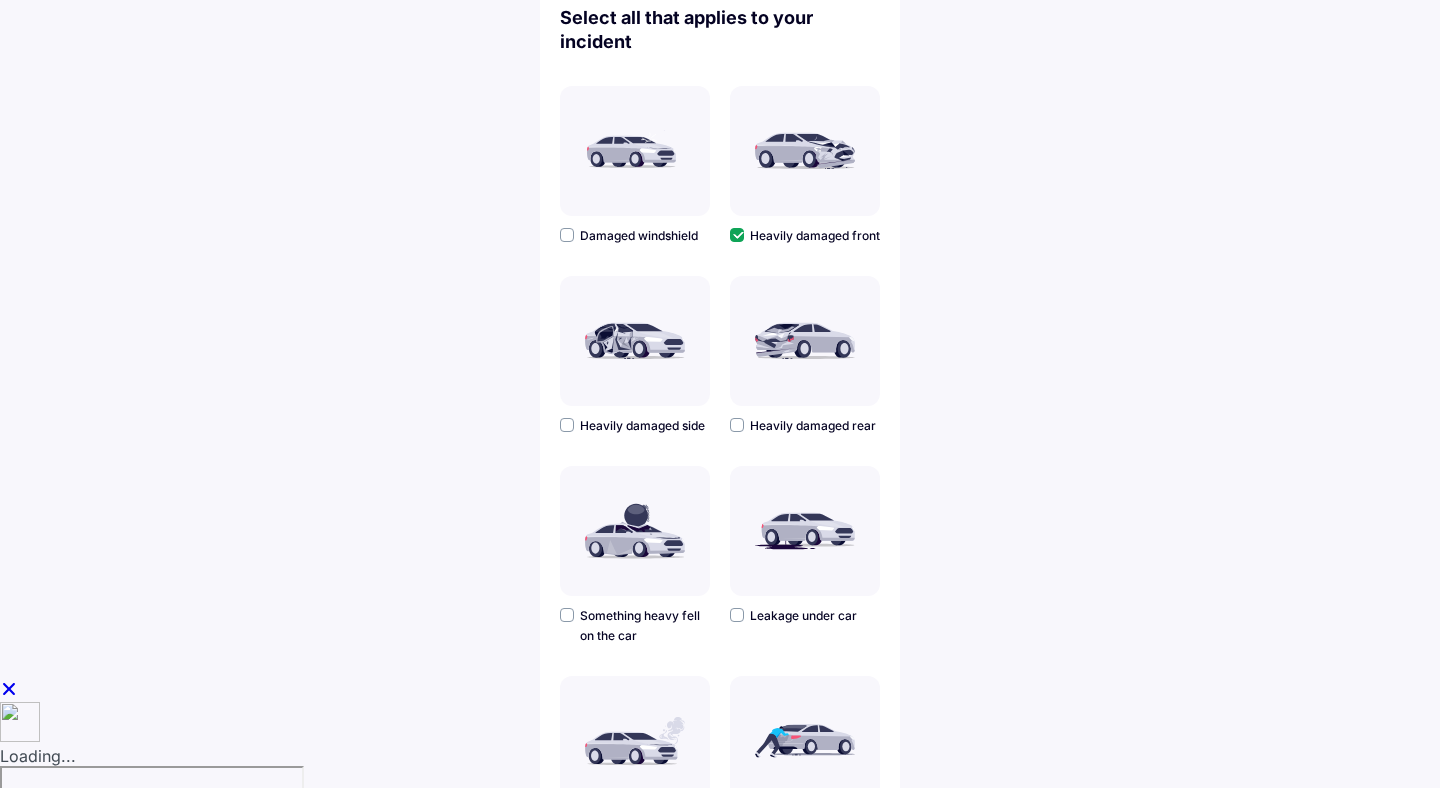 click at bounding box center [635, 341] 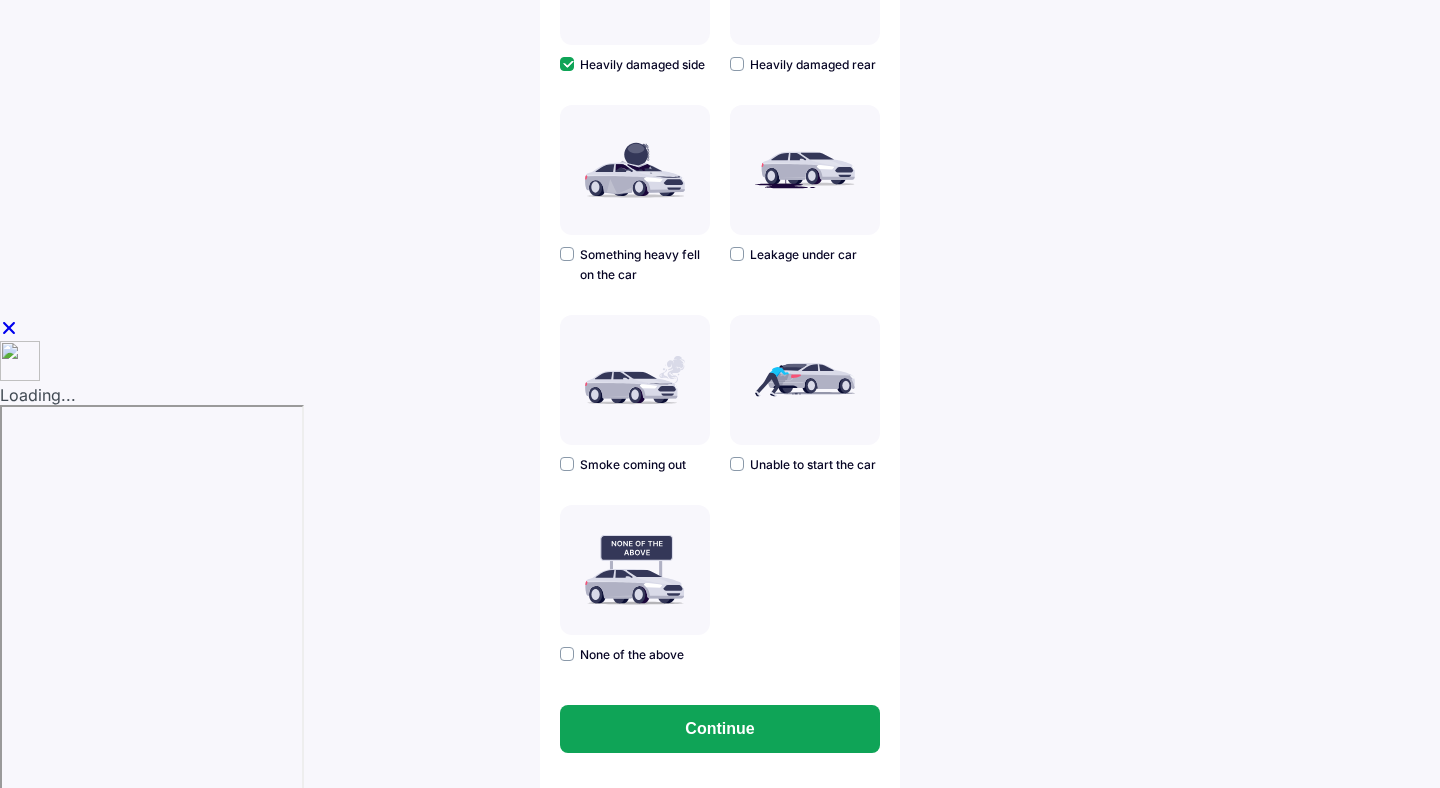 scroll, scrollTop: 496, scrollLeft: 0, axis: vertical 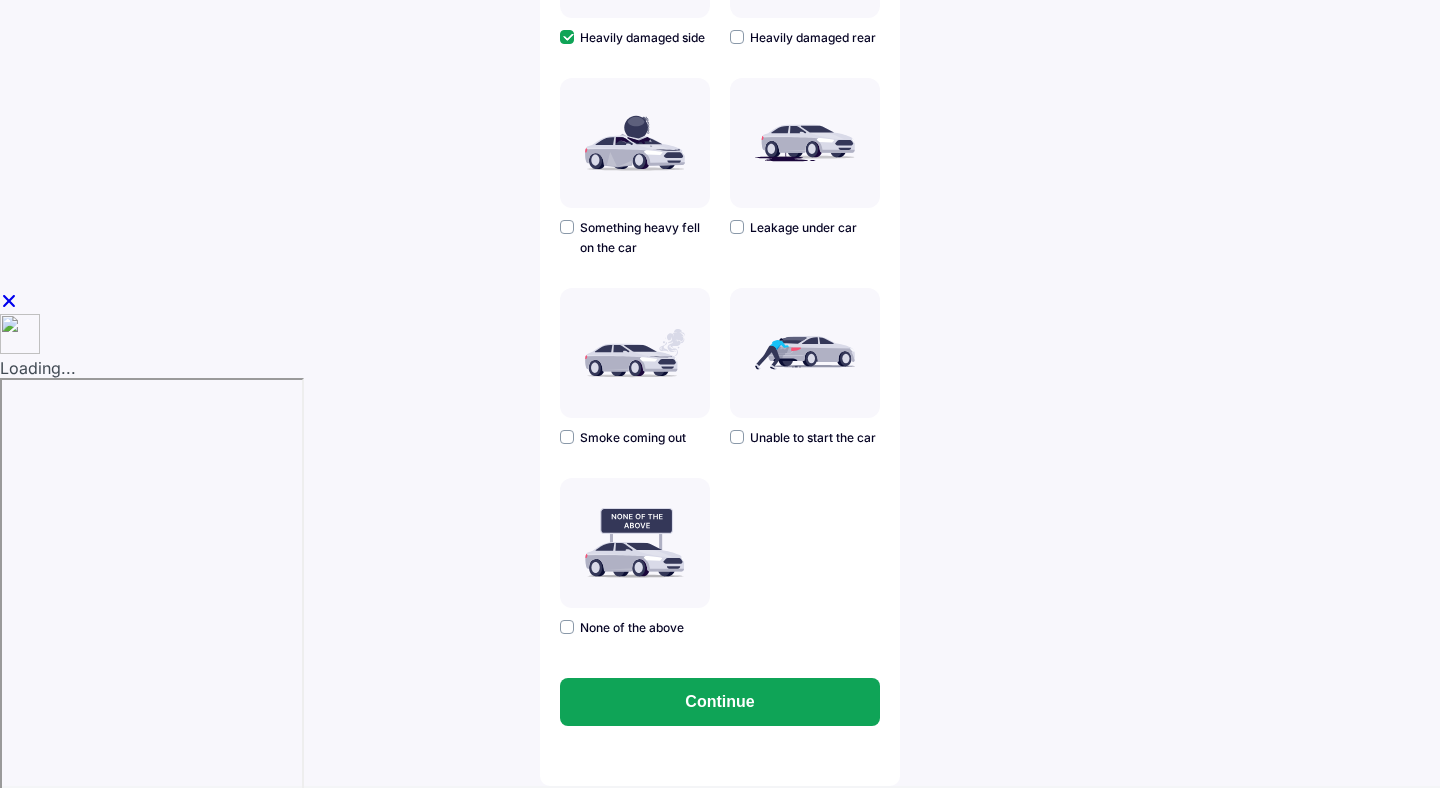 click at bounding box center [805, 353] 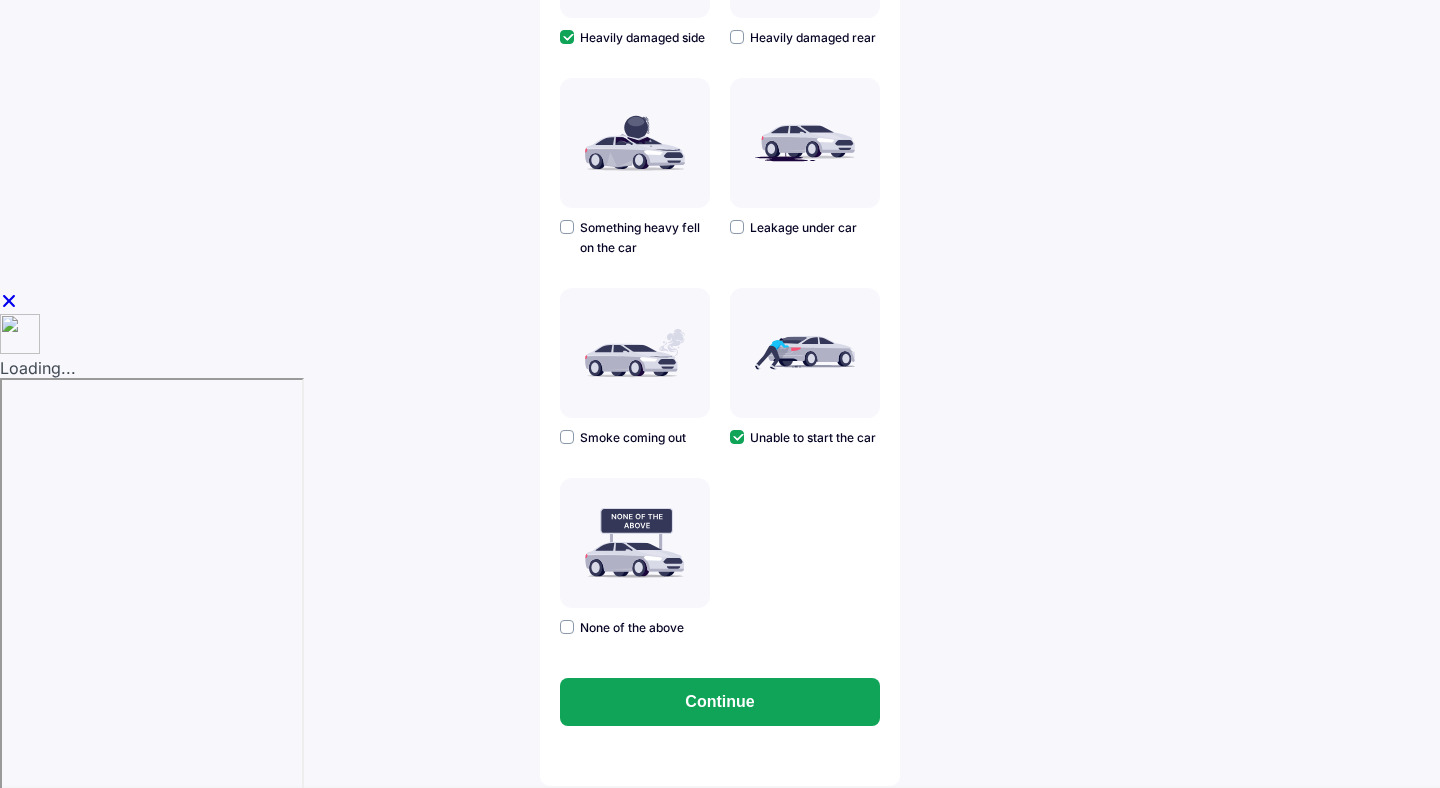 scroll, scrollTop: 514, scrollLeft: 0, axis: vertical 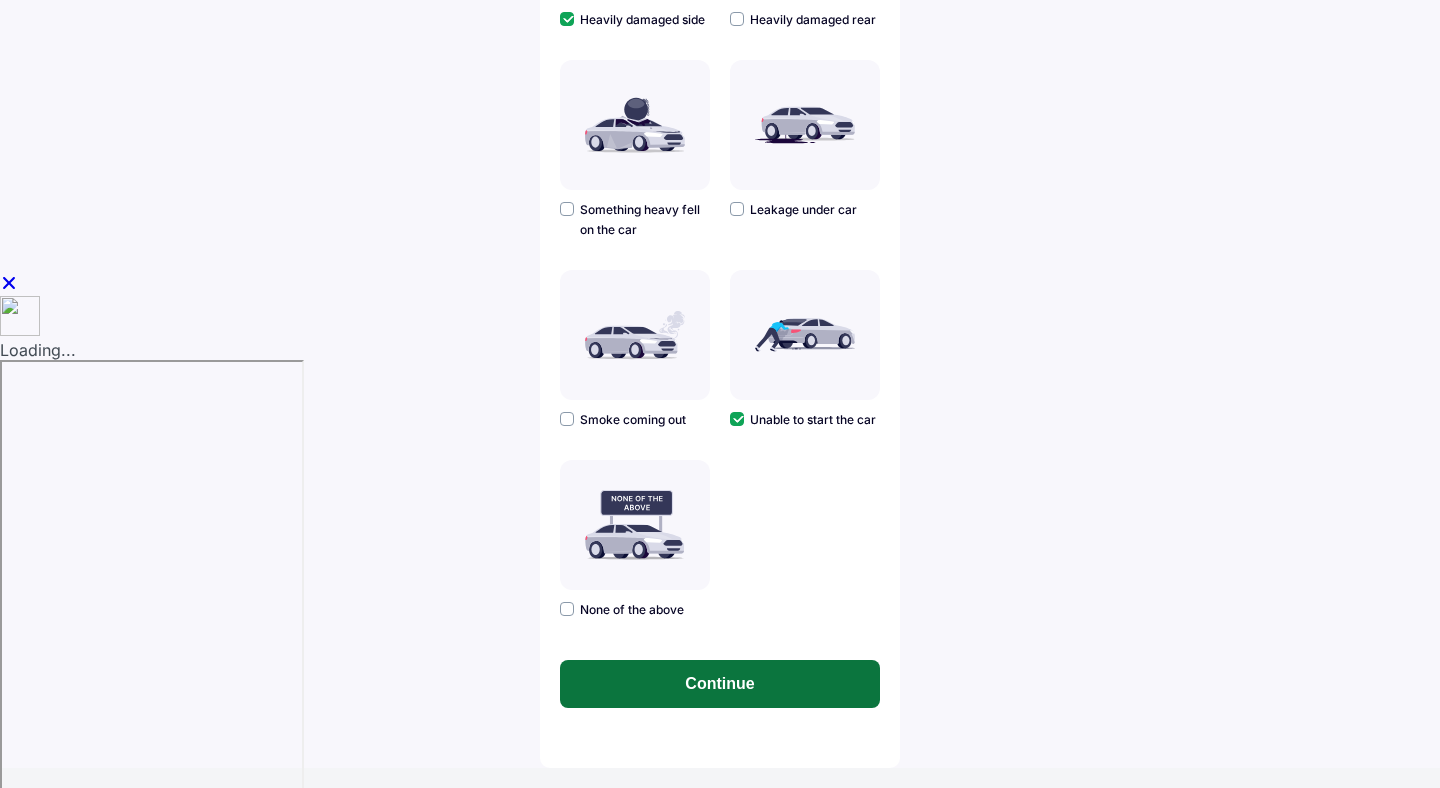 click on "Continue" at bounding box center [720, 684] 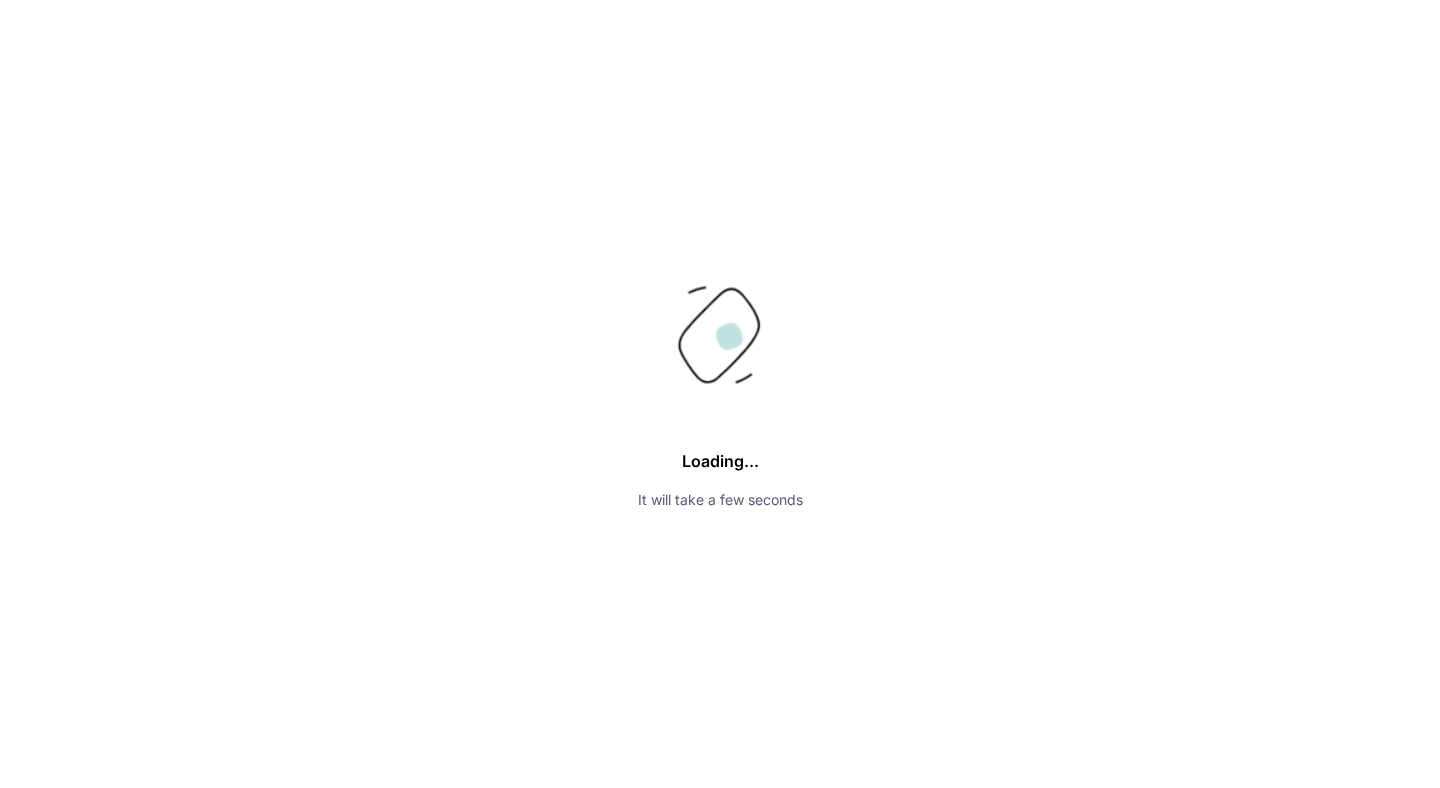 scroll, scrollTop: 0, scrollLeft: 0, axis: both 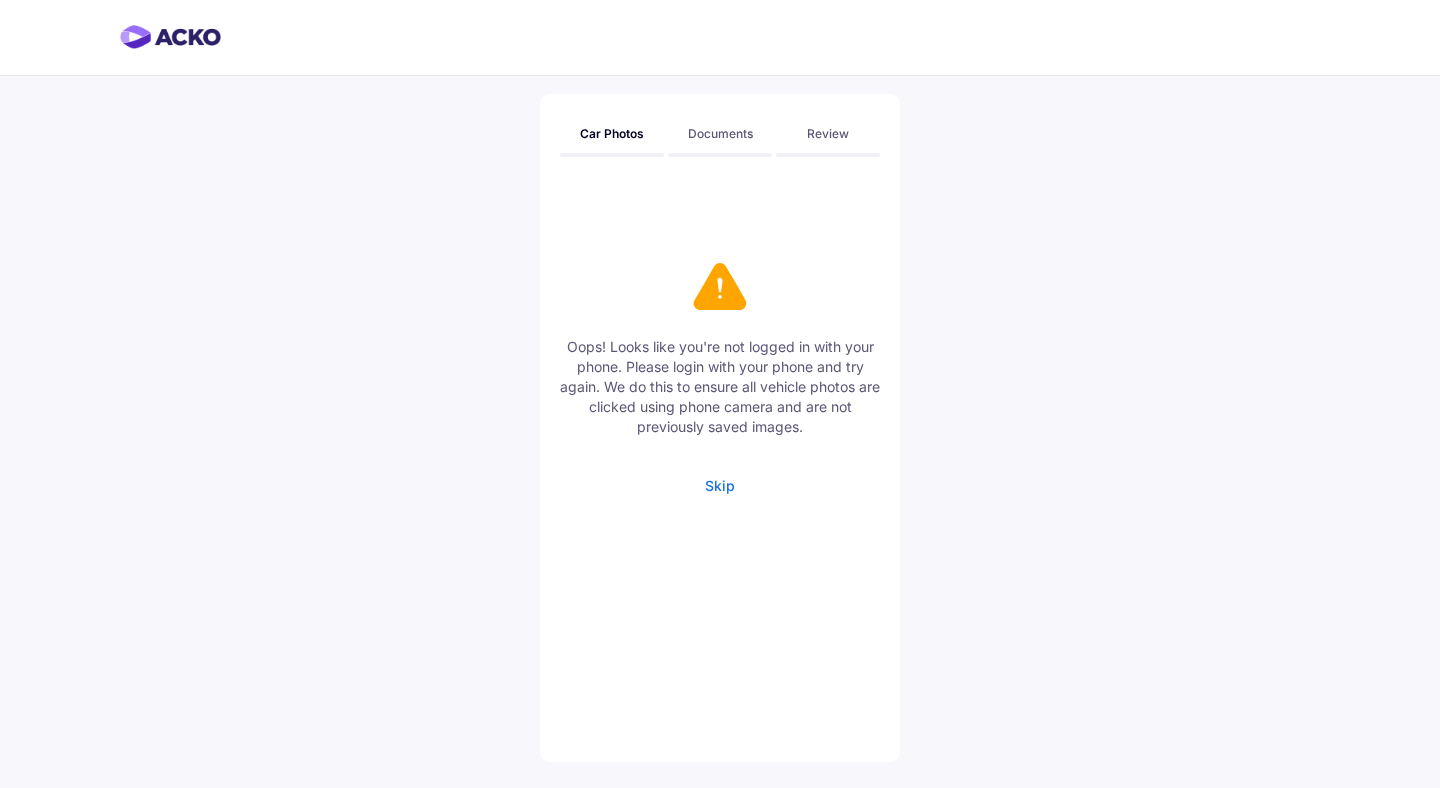 click on "Skip" at bounding box center (720, 485) 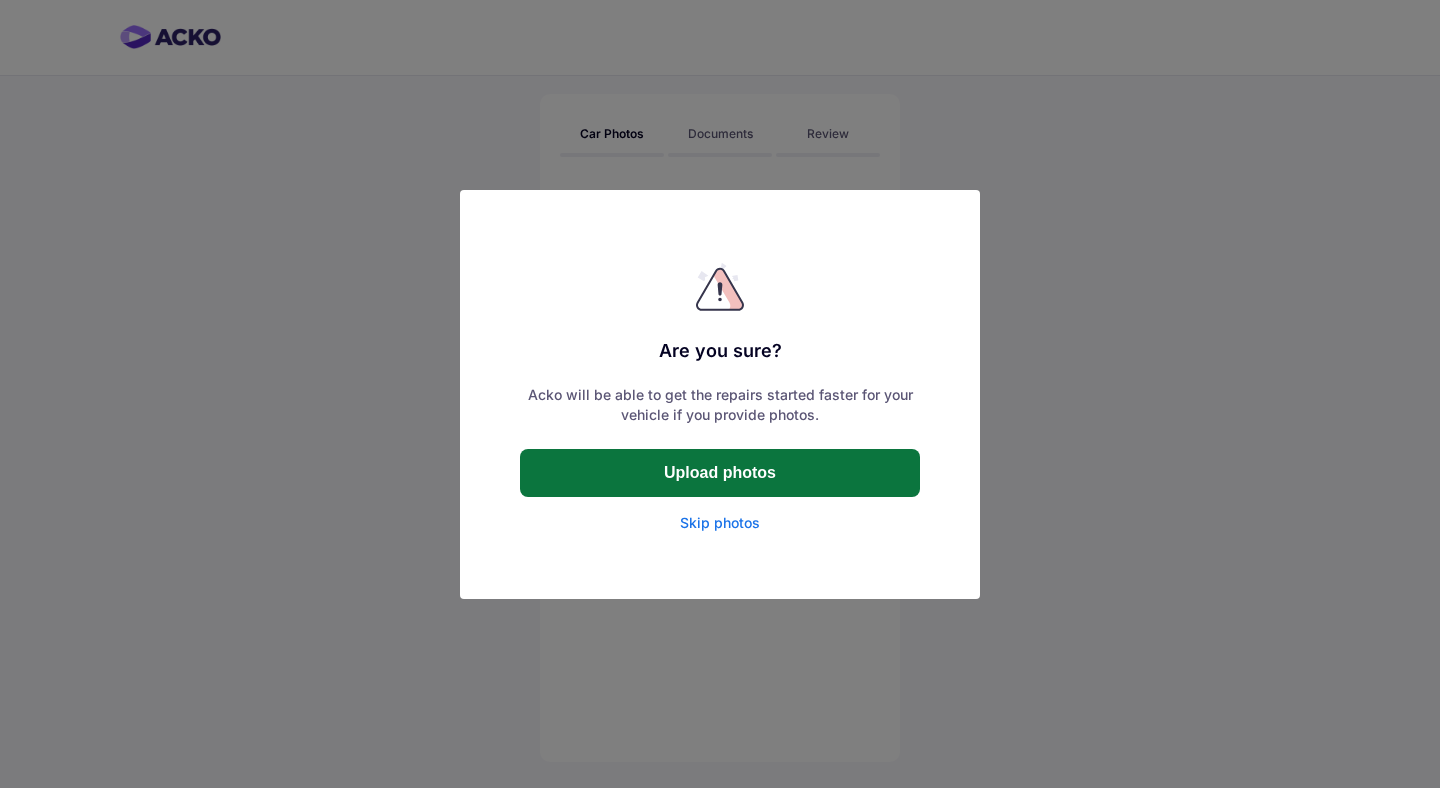 click on "Upload photos" at bounding box center [720, 473] 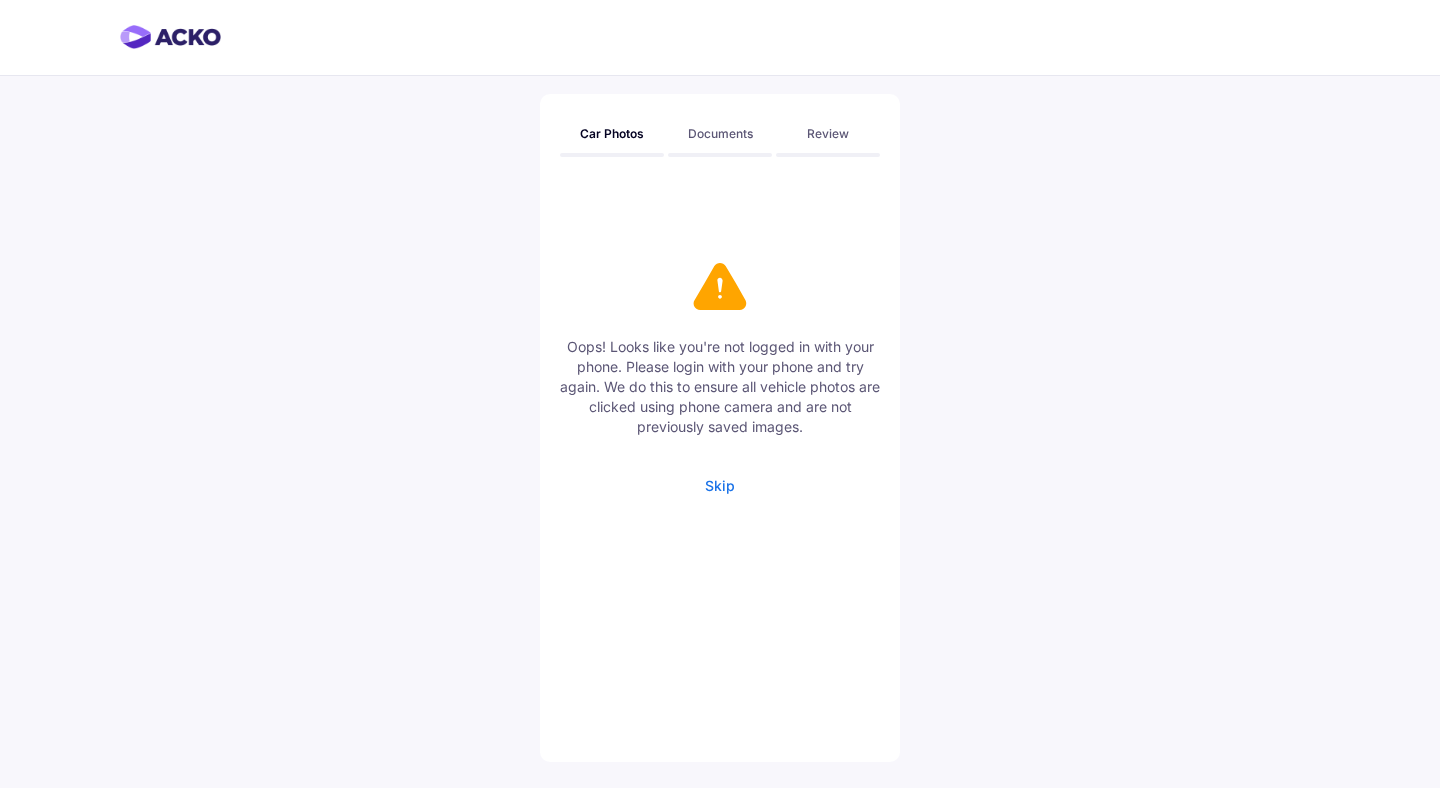 click on "Skip" at bounding box center [720, 485] 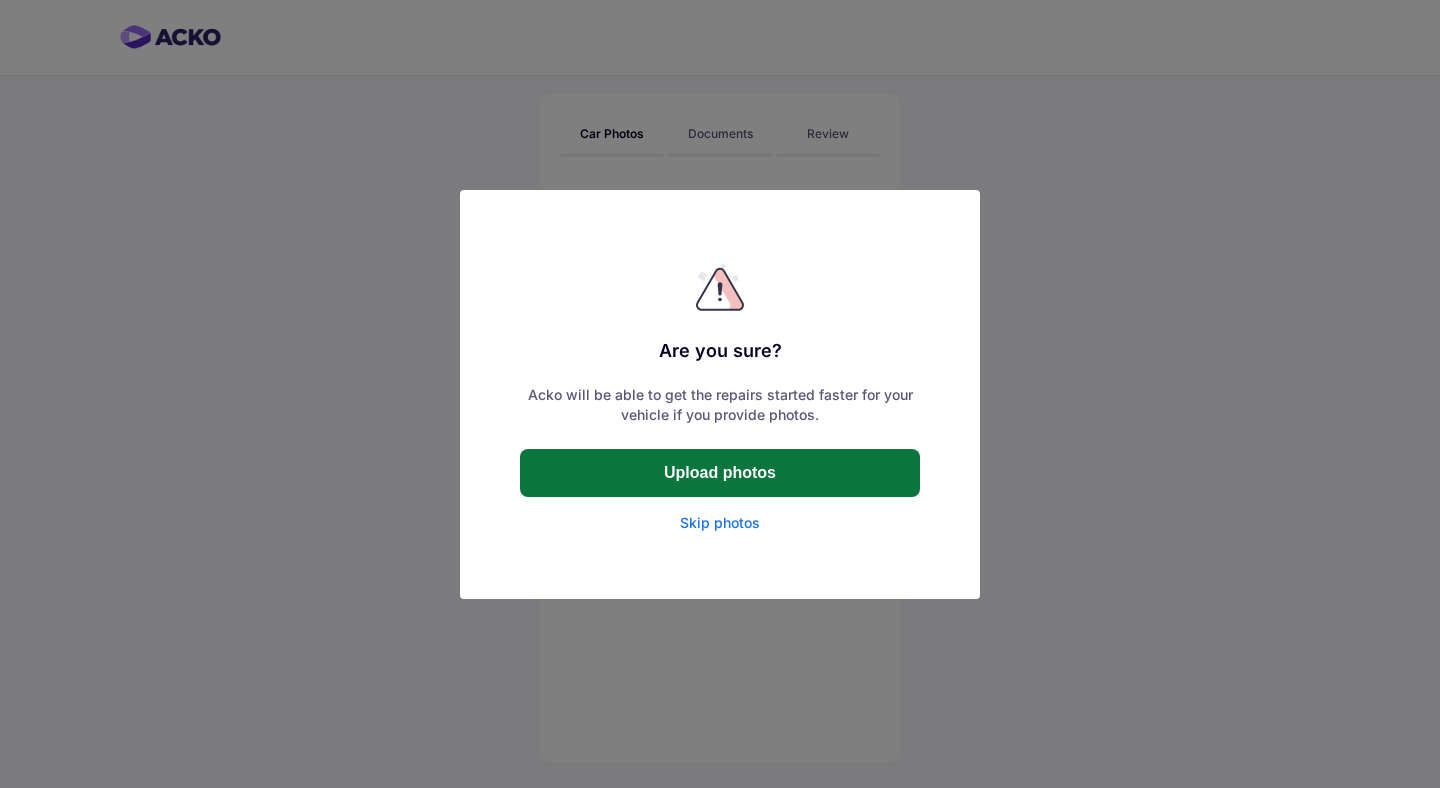click on "Upload photos" at bounding box center (720, 473) 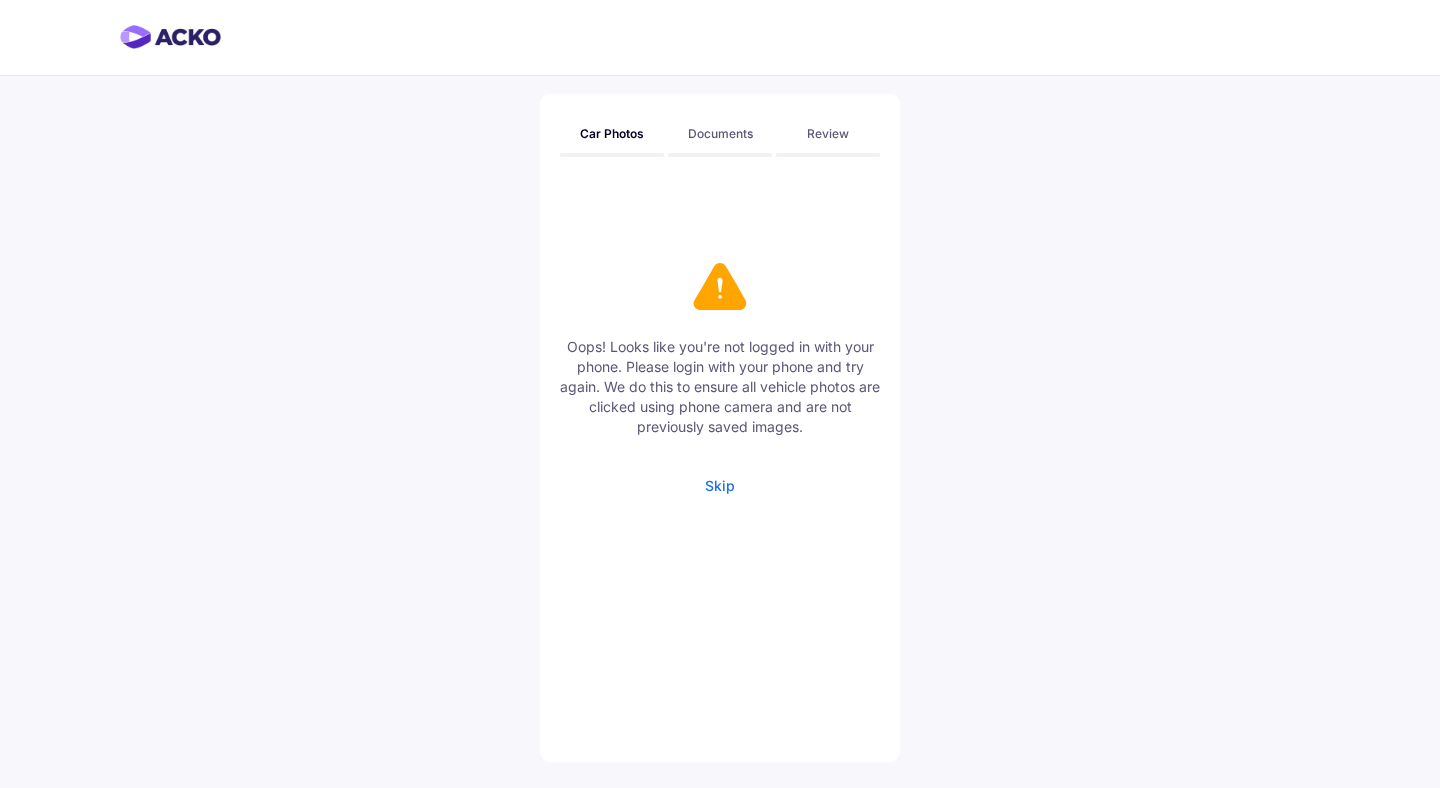 click on "Skip" at bounding box center (720, 485) 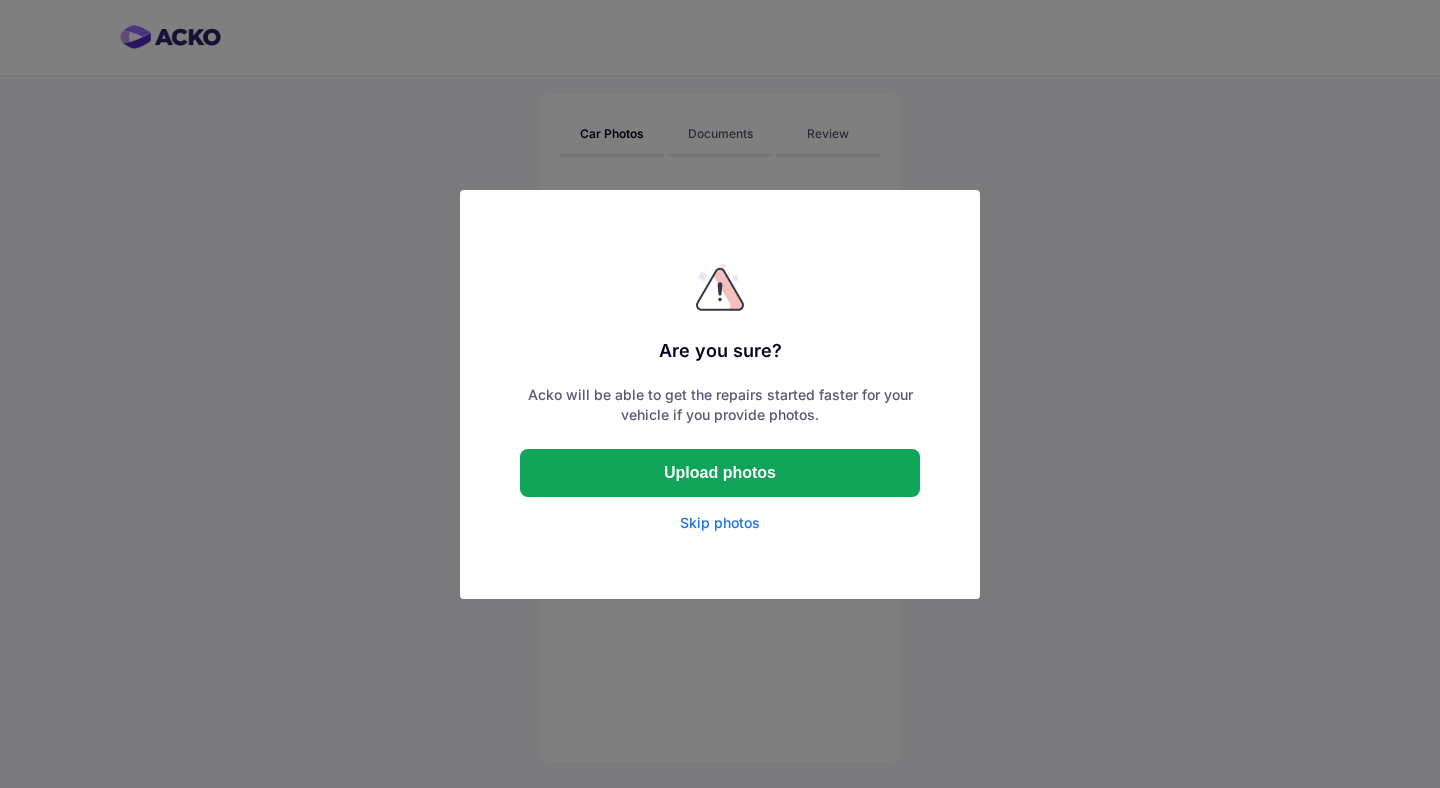 click on "Skip photos" at bounding box center [720, 523] 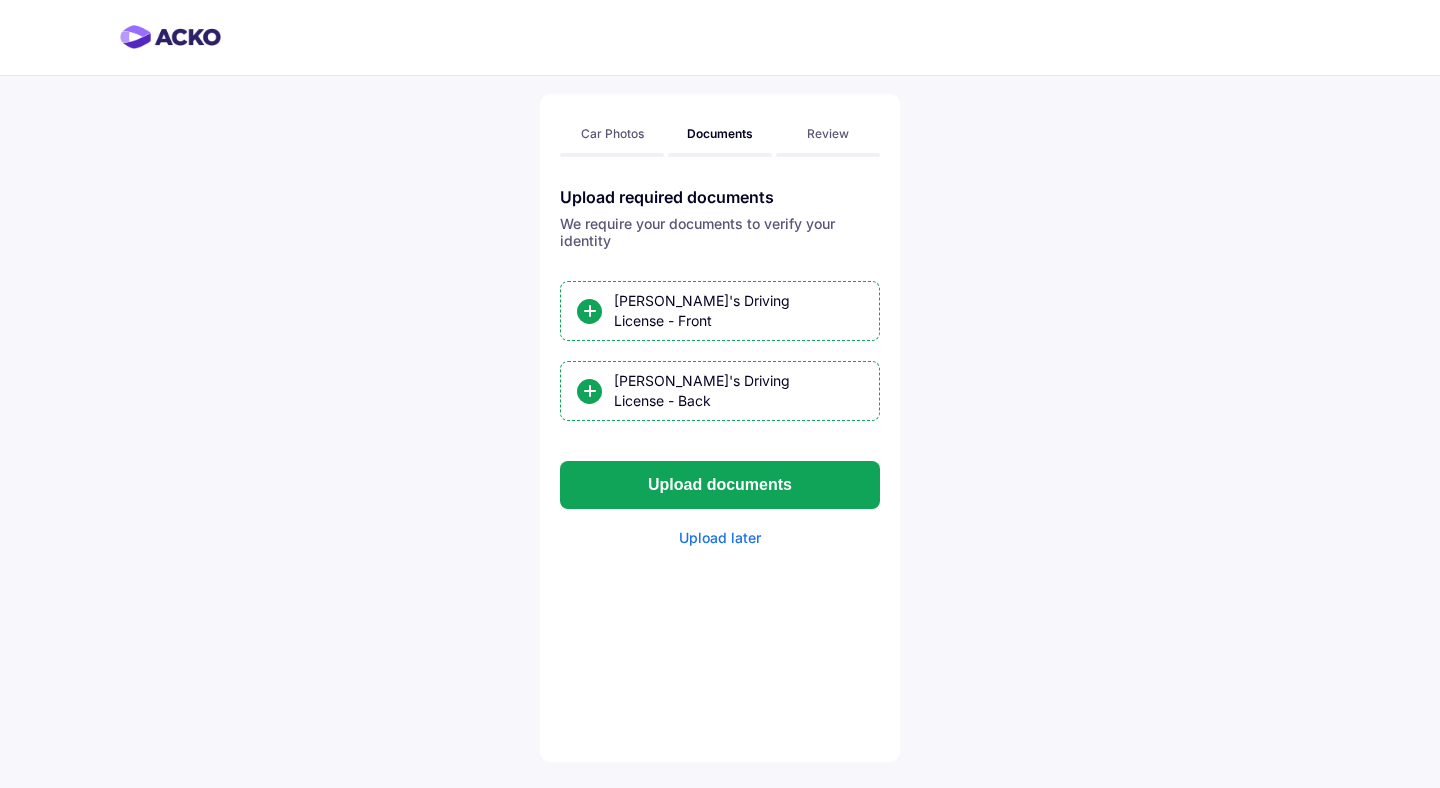 click on "Car Photos" at bounding box center [612, 133] 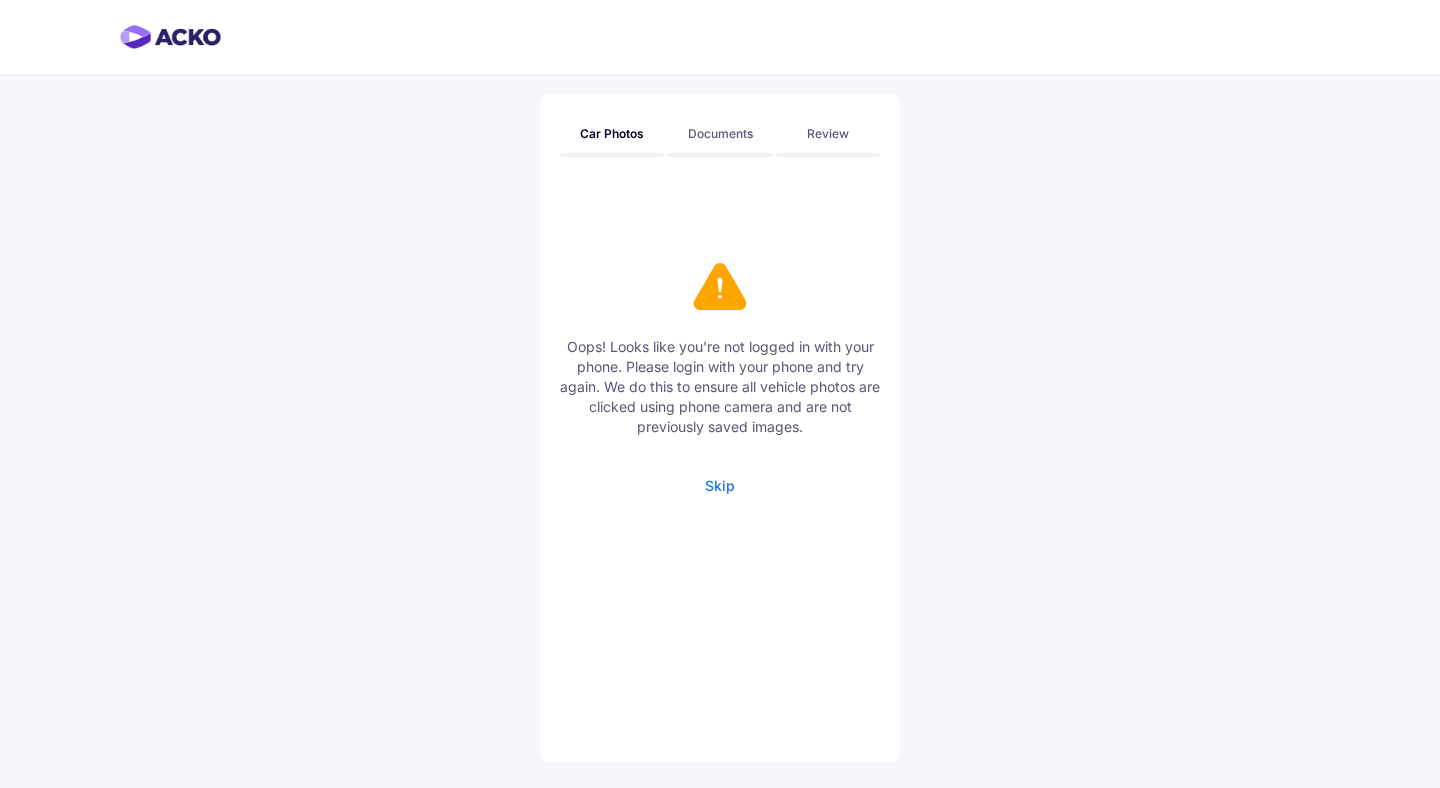 click on "Oops! Looks like you're not logged in with your phone. Please login with your phone and try again. We do this to ensure all vehicle photos are clicked using phone camera and are not previously saved images." at bounding box center (720, 387) 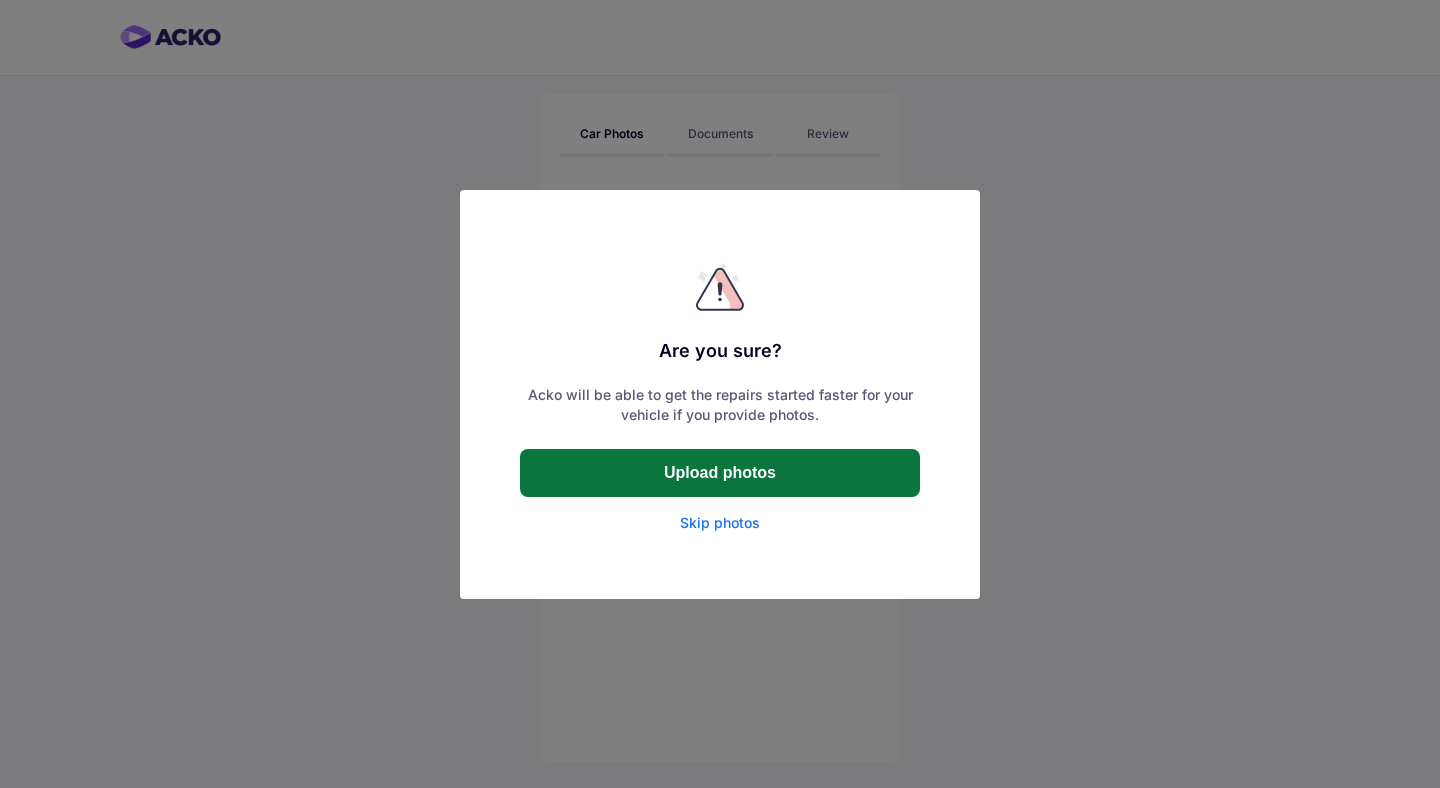click on "Upload photos" at bounding box center [720, 473] 